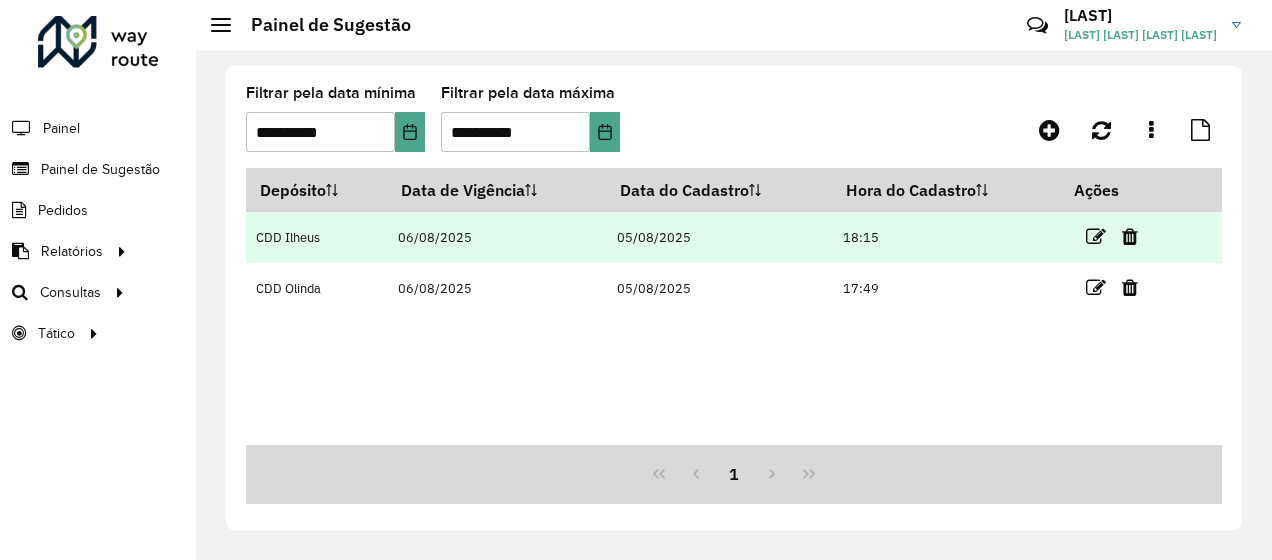 scroll, scrollTop: 0, scrollLeft: 0, axis: both 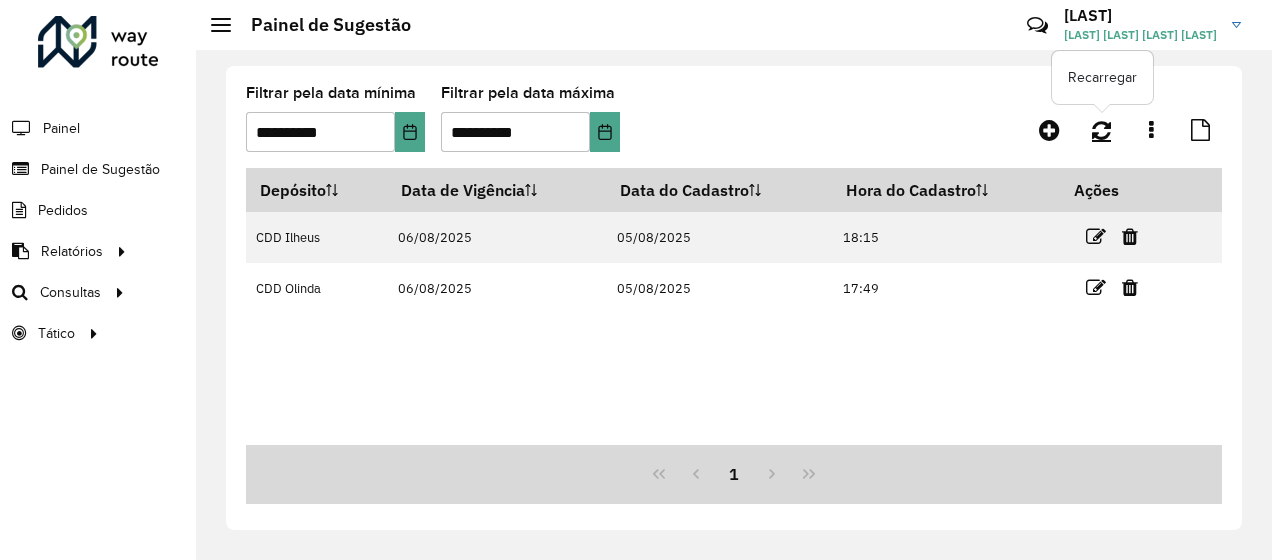 click 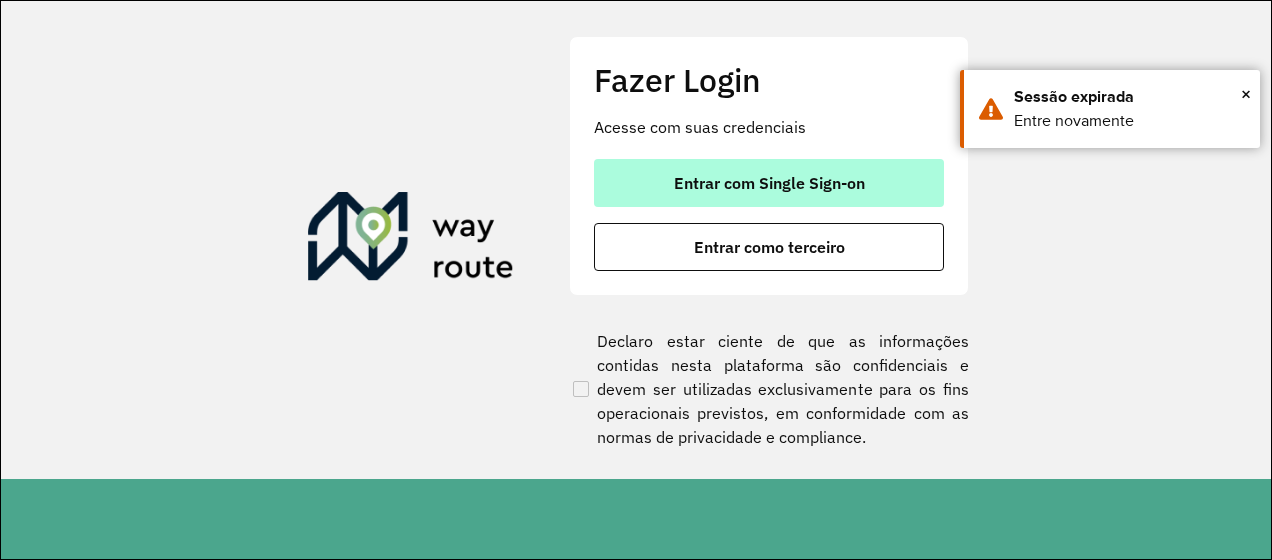 click on "Entrar com Single Sign-on" at bounding box center (769, 183) 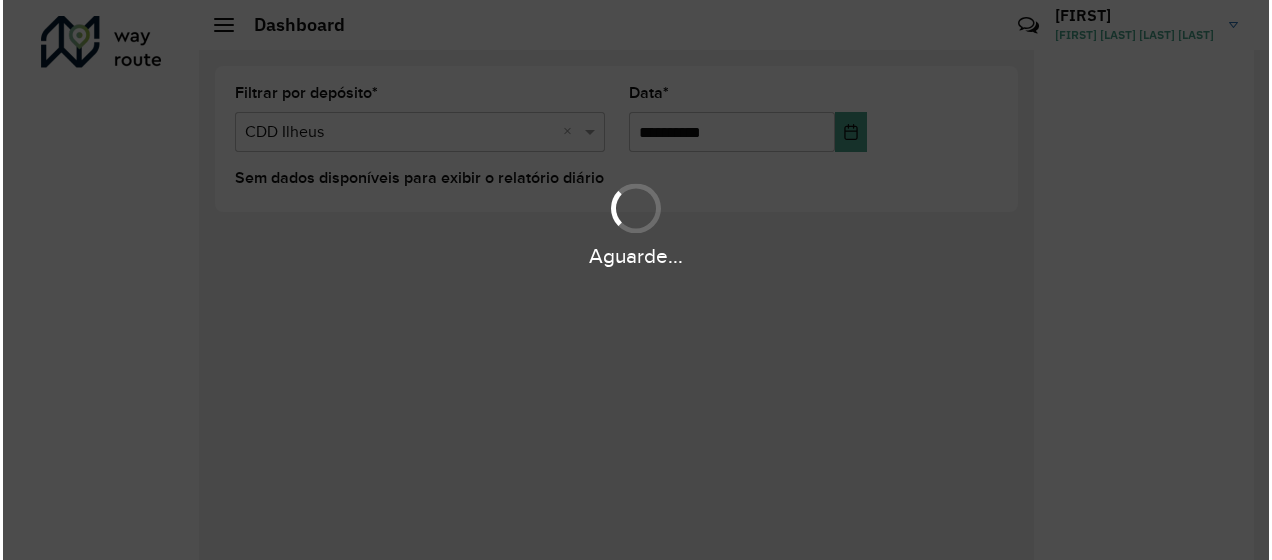 scroll, scrollTop: 0, scrollLeft: 0, axis: both 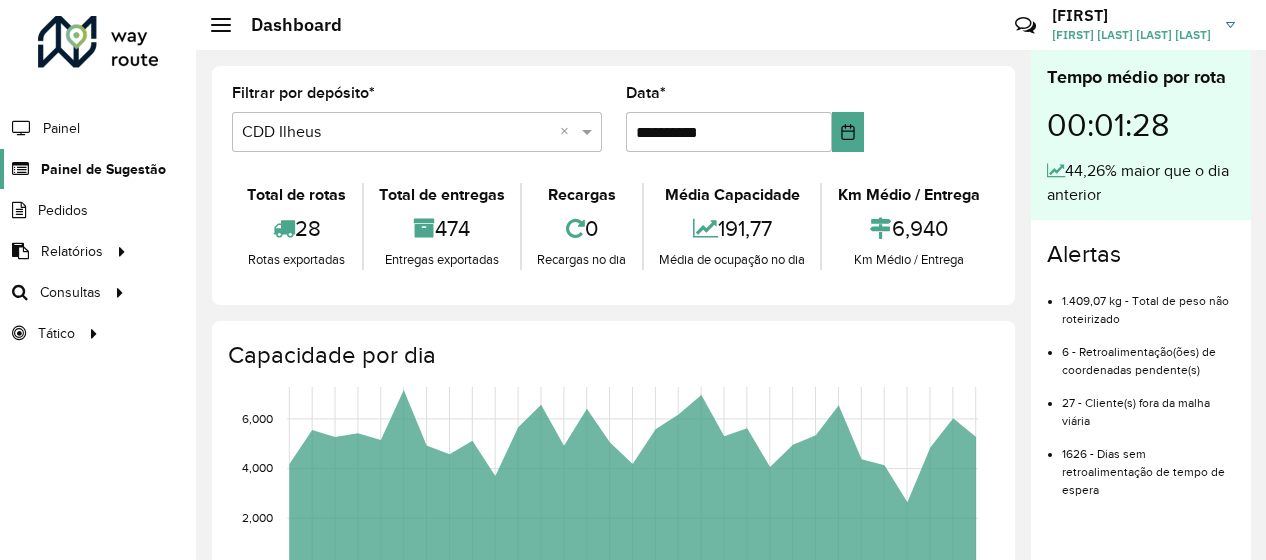 click on "Painel de Sugestão" 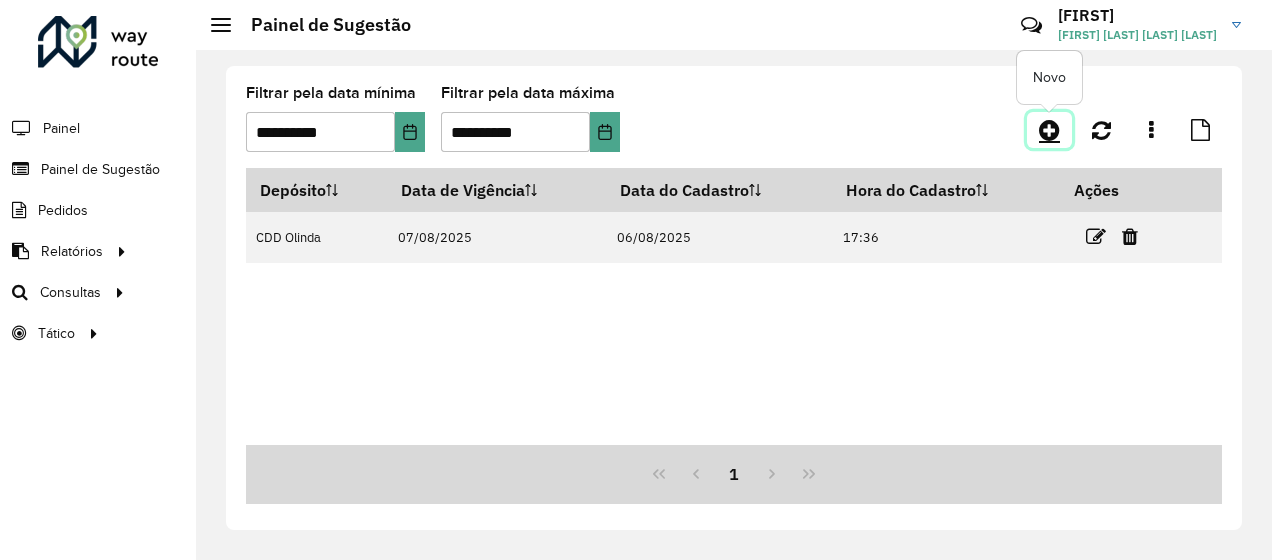 click 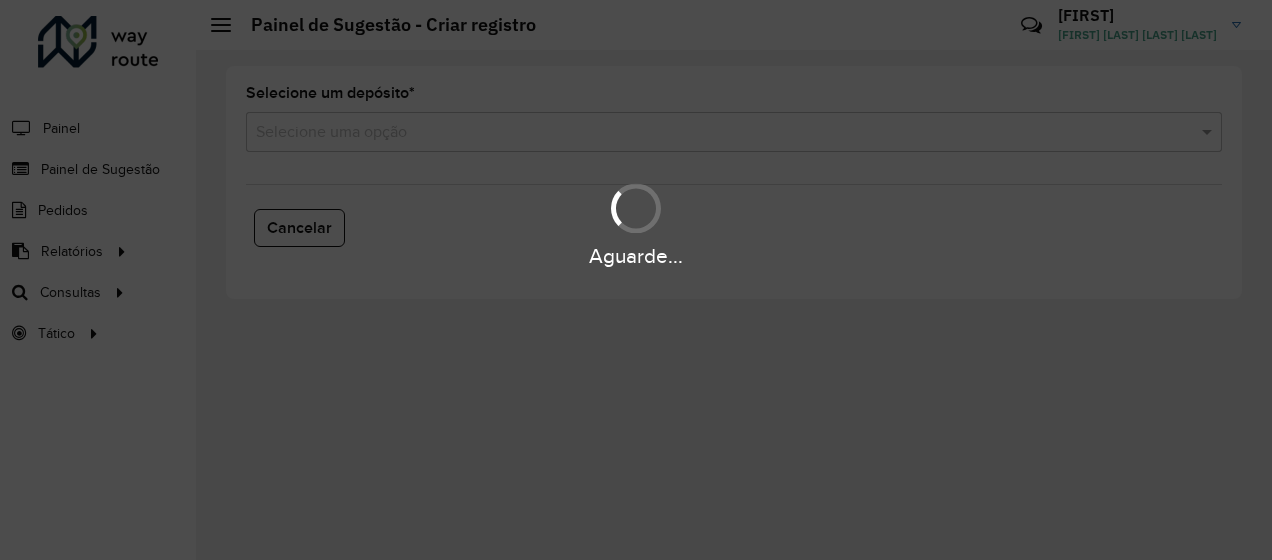 click on "Selecione uma opção" at bounding box center (734, 132) 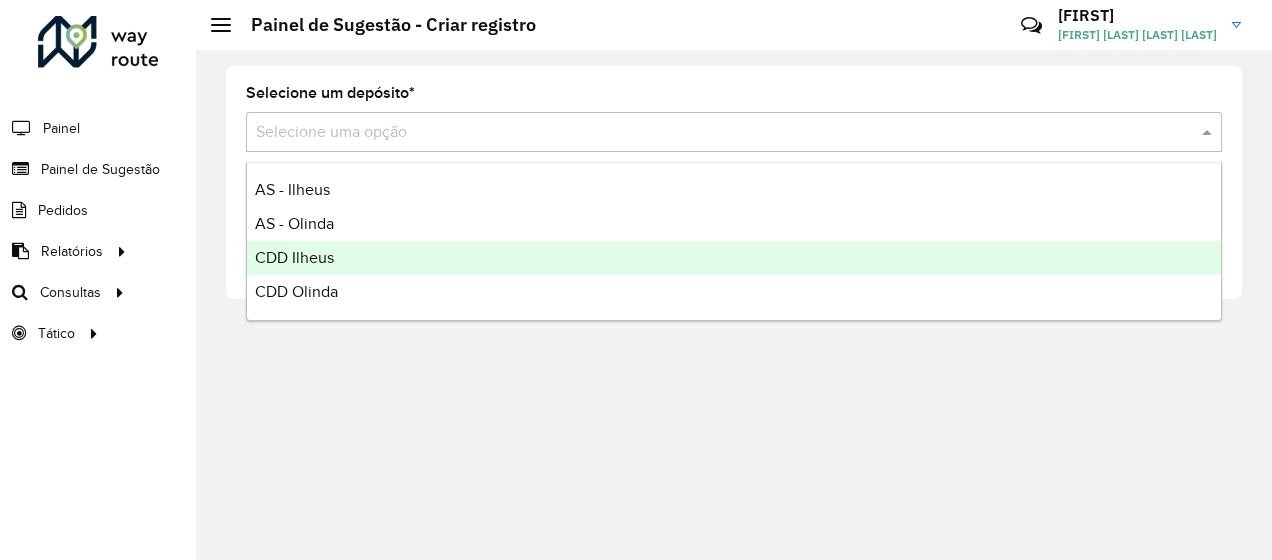 click on "CDD Ilheus" at bounding box center [734, 258] 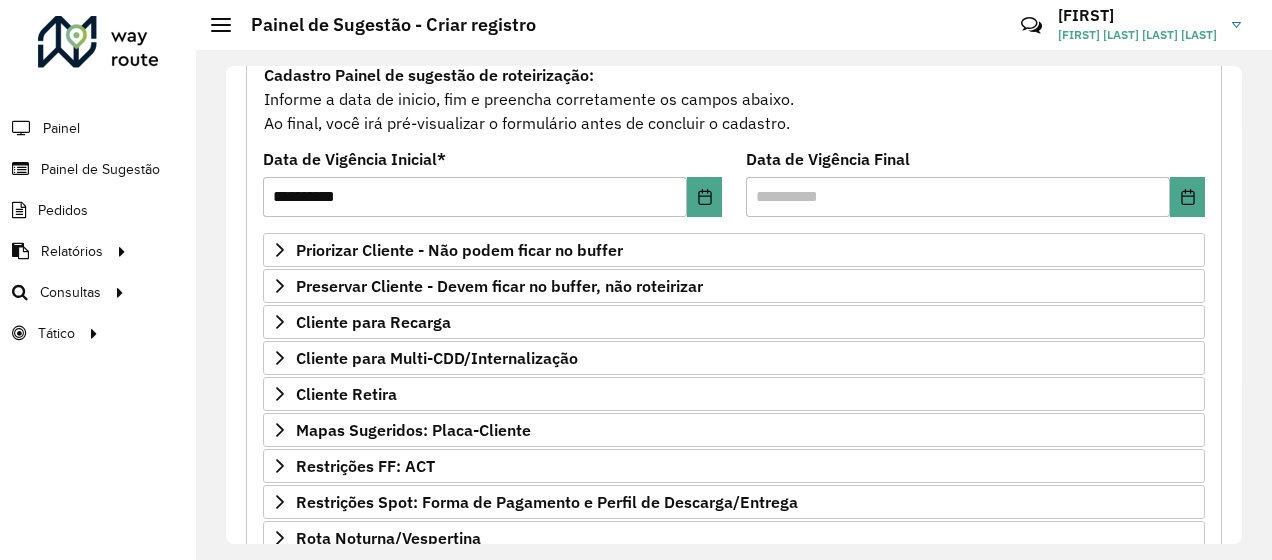 scroll, scrollTop: 300, scrollLeft: 0, axis: vertical 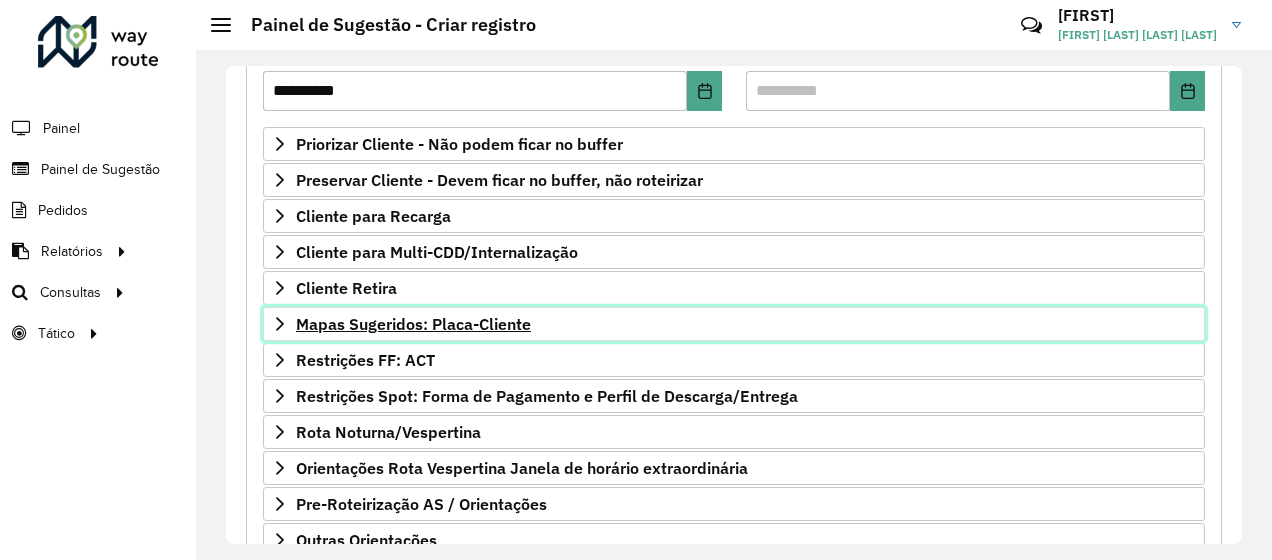 click on "Mapas Sugeridos: Placa-Cliente" at bounding box center (413, 324) 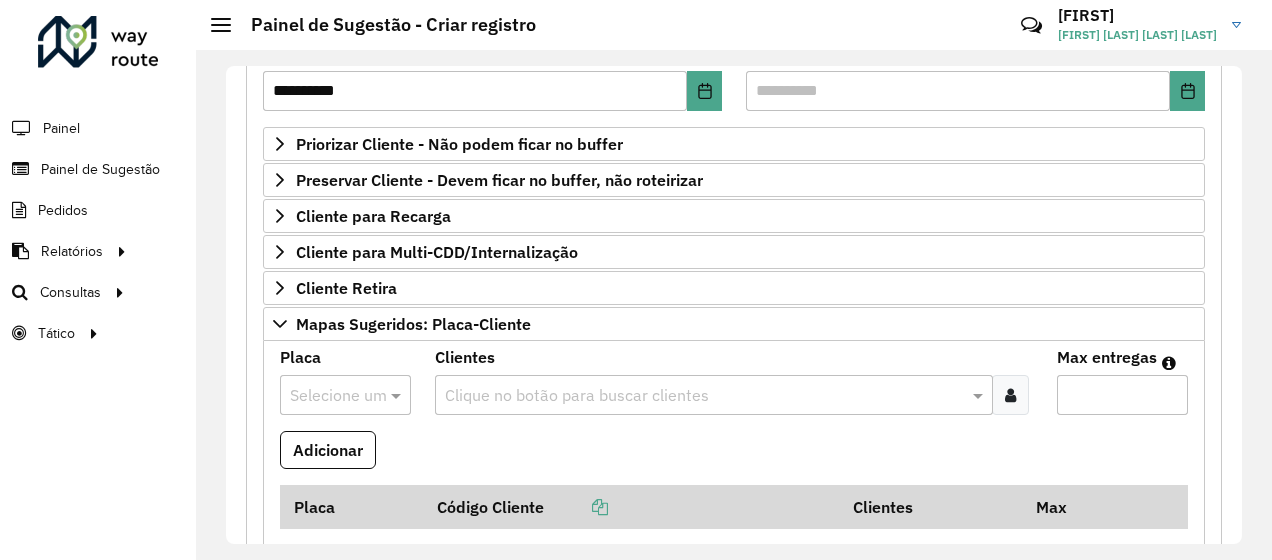 click at bounding box center (325, 396) 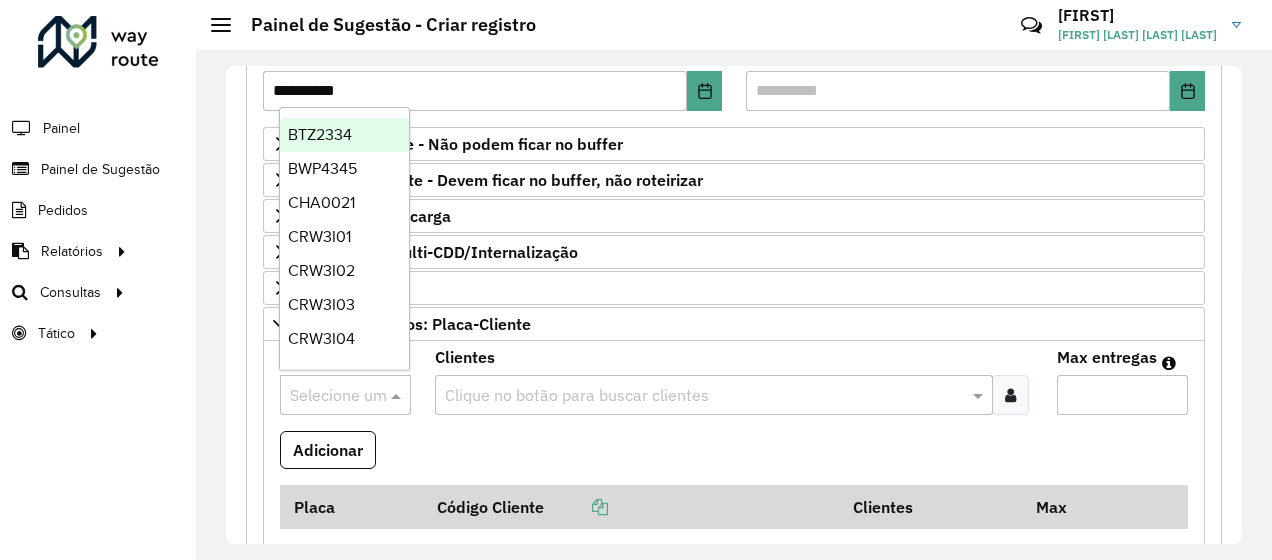 paste on "*******" 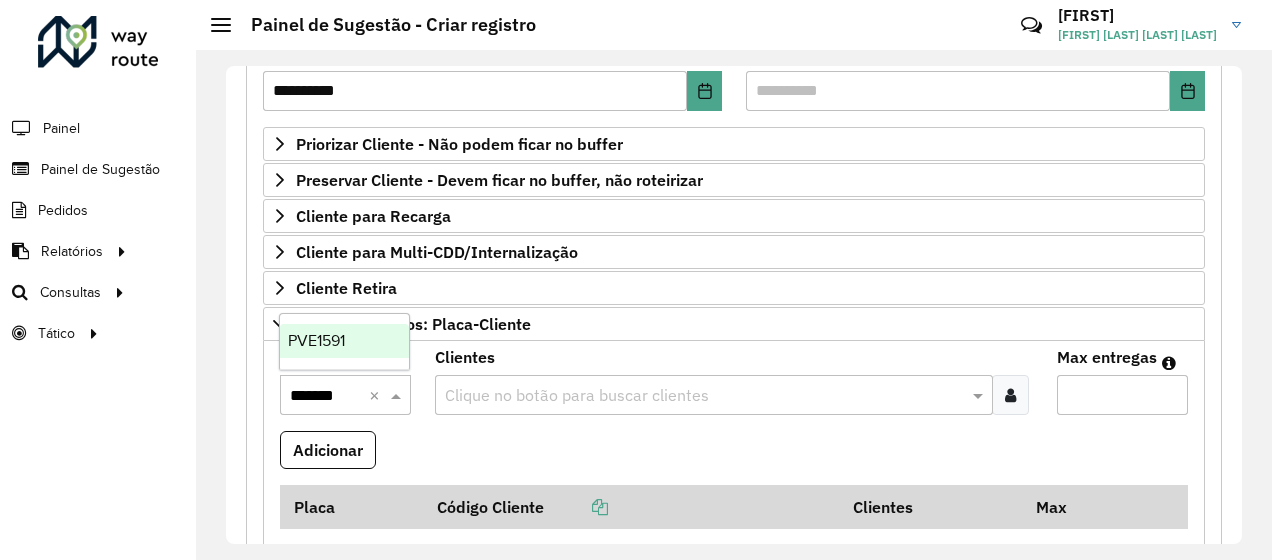 type 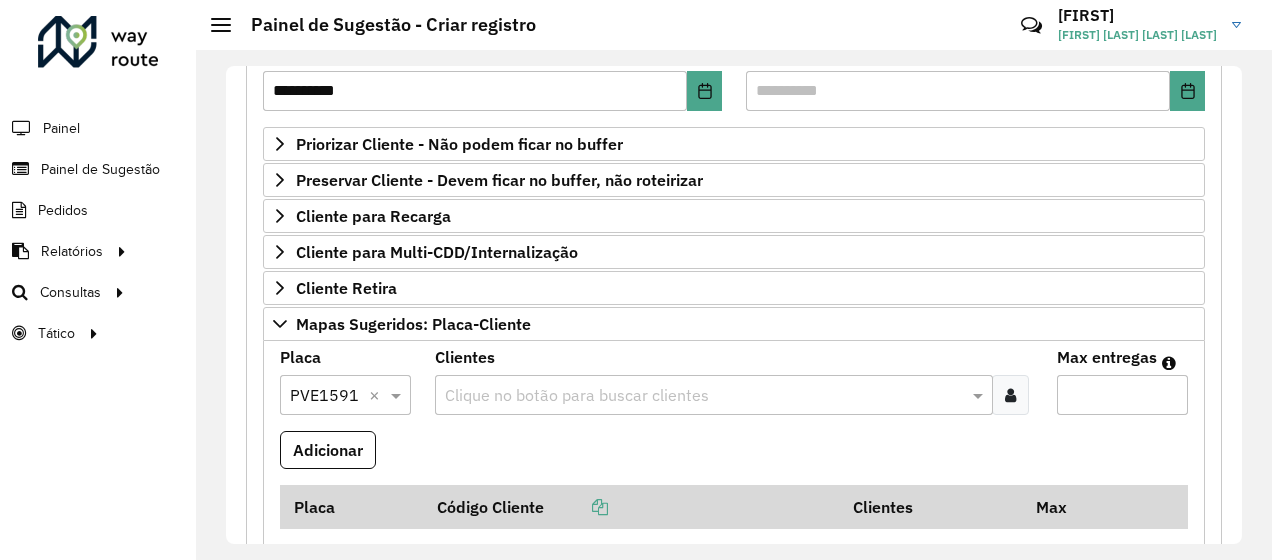 paste on "*****" 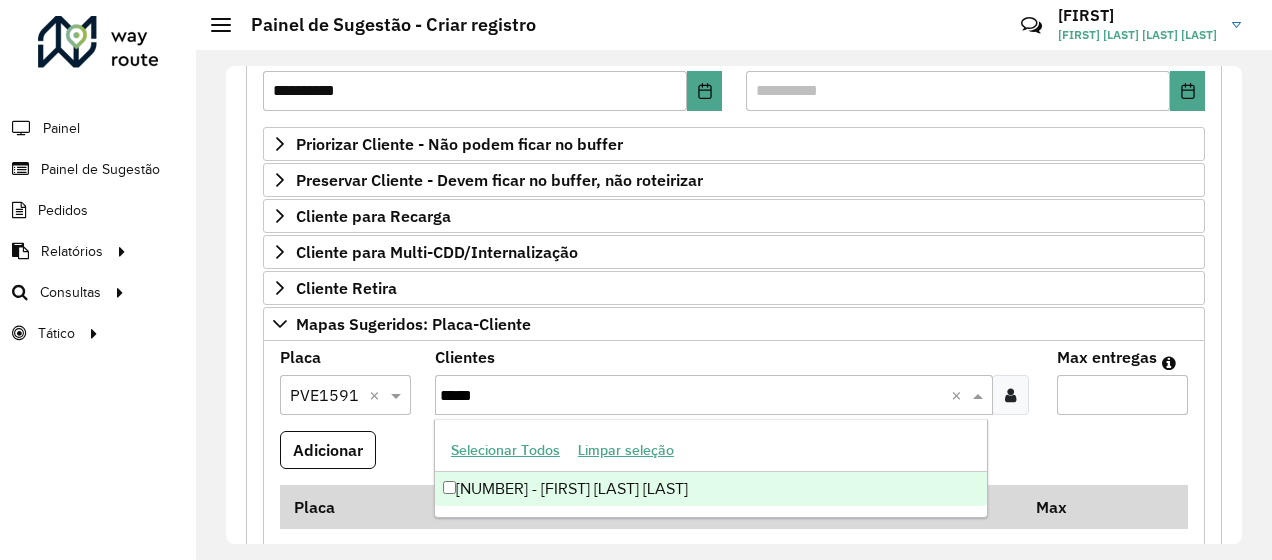 type on "*****" 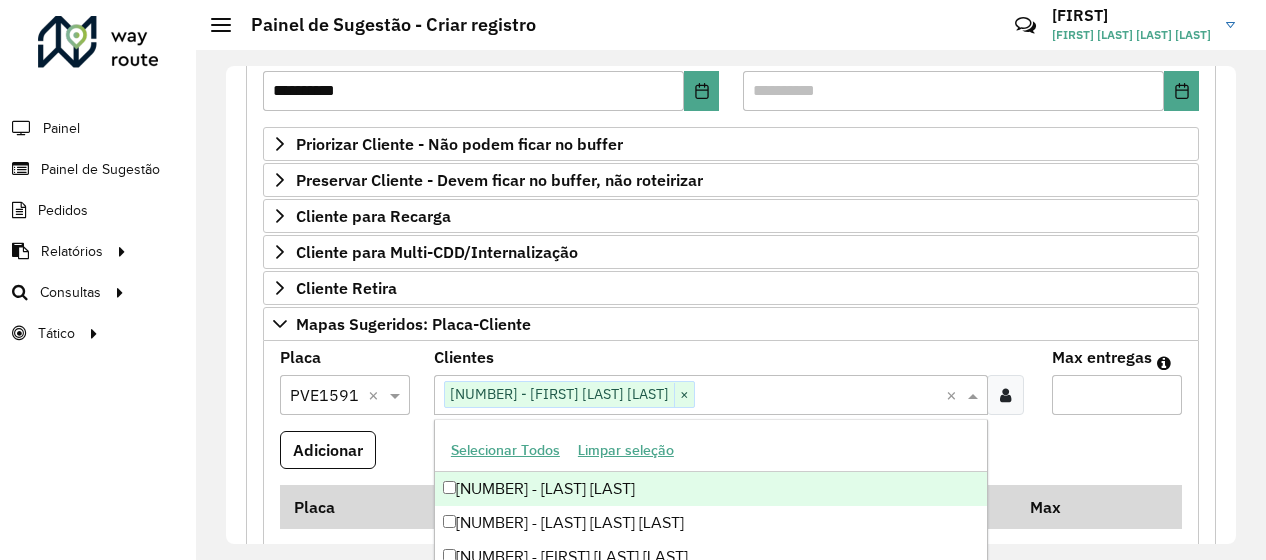 type on "*" 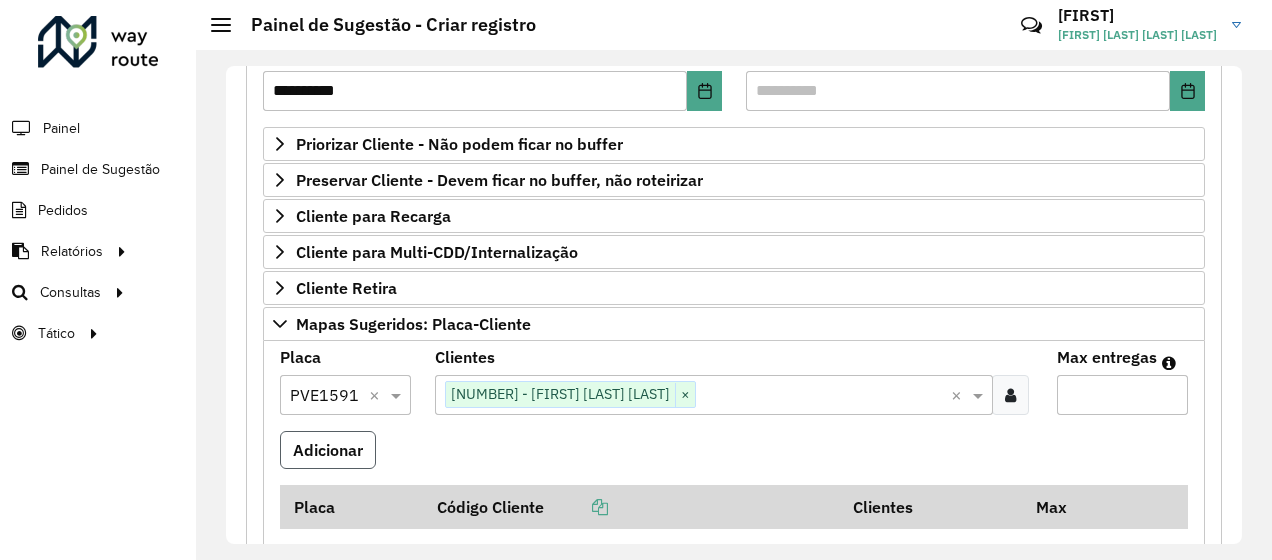 click on "Adicionar" at bounding box center [328, 450] 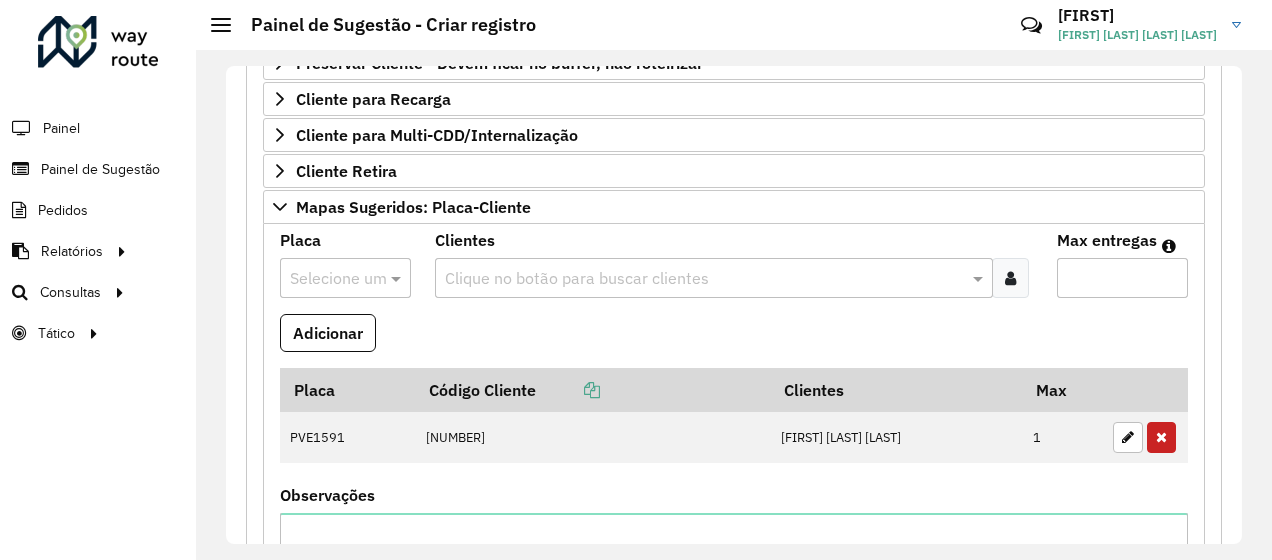 scroll, scrollTop: 500, scrollLeft: 0, axis: vertical 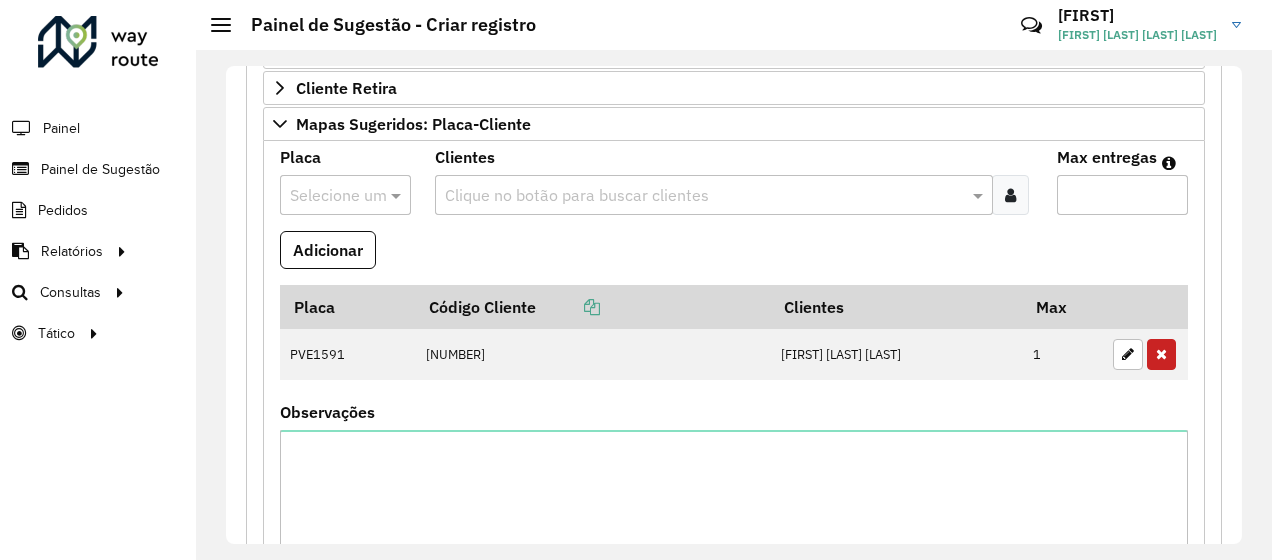 type 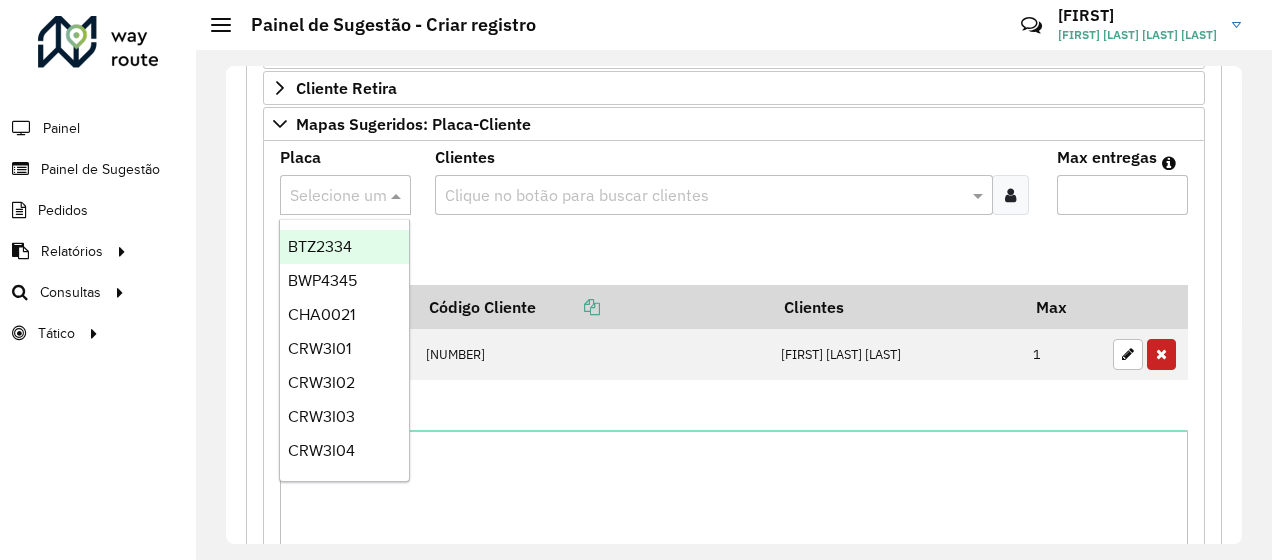 click at bounding box center [325, 196] 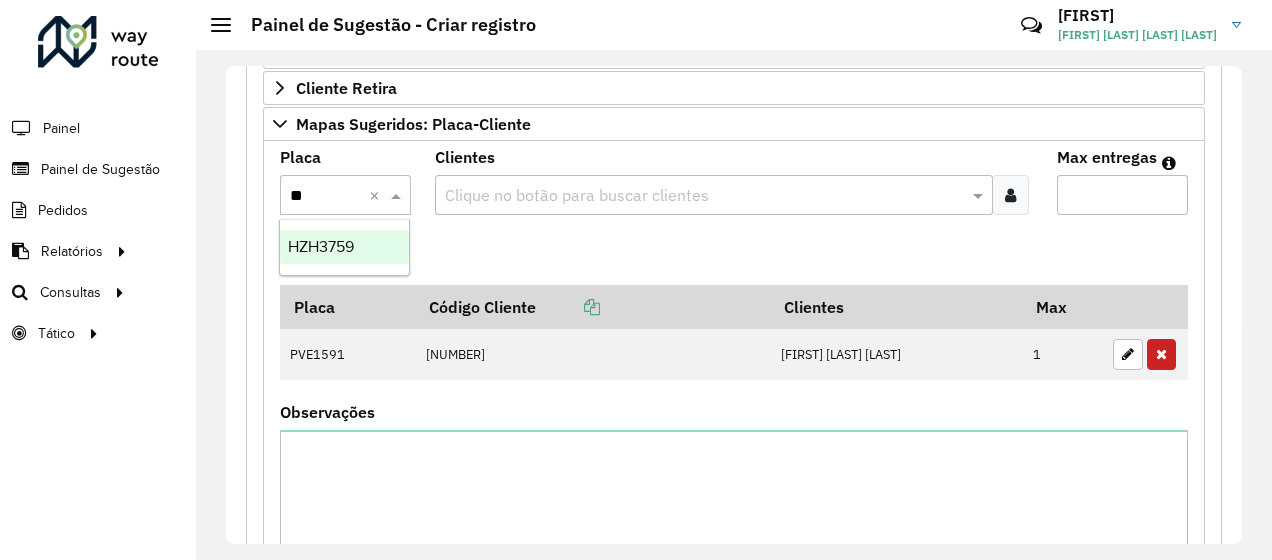 type on "***" 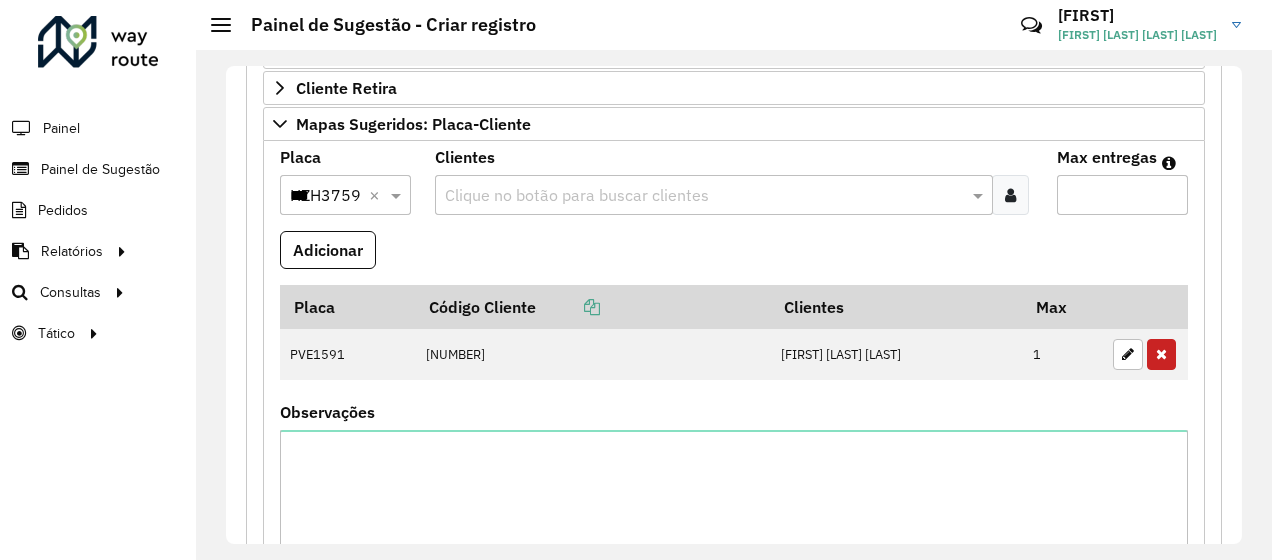 type 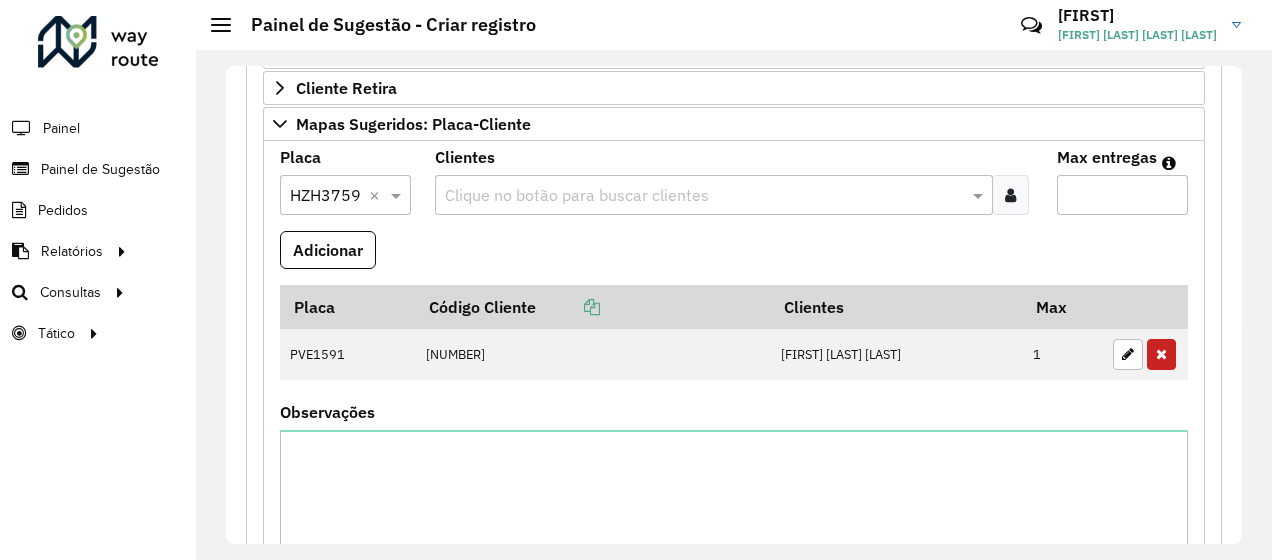 paste on "*****" 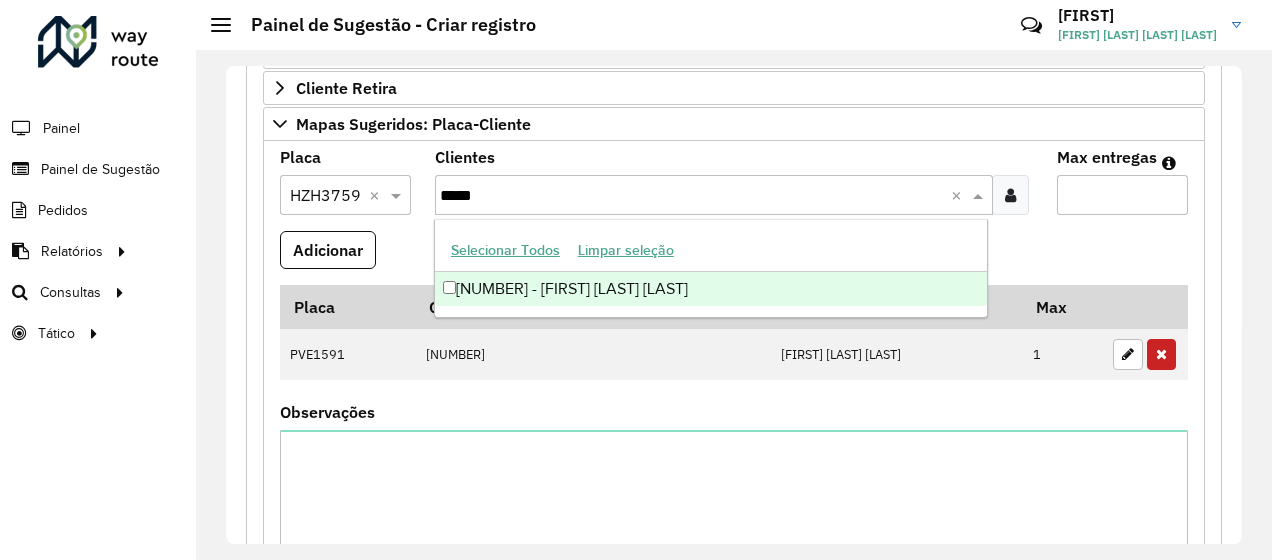 type on "*****" 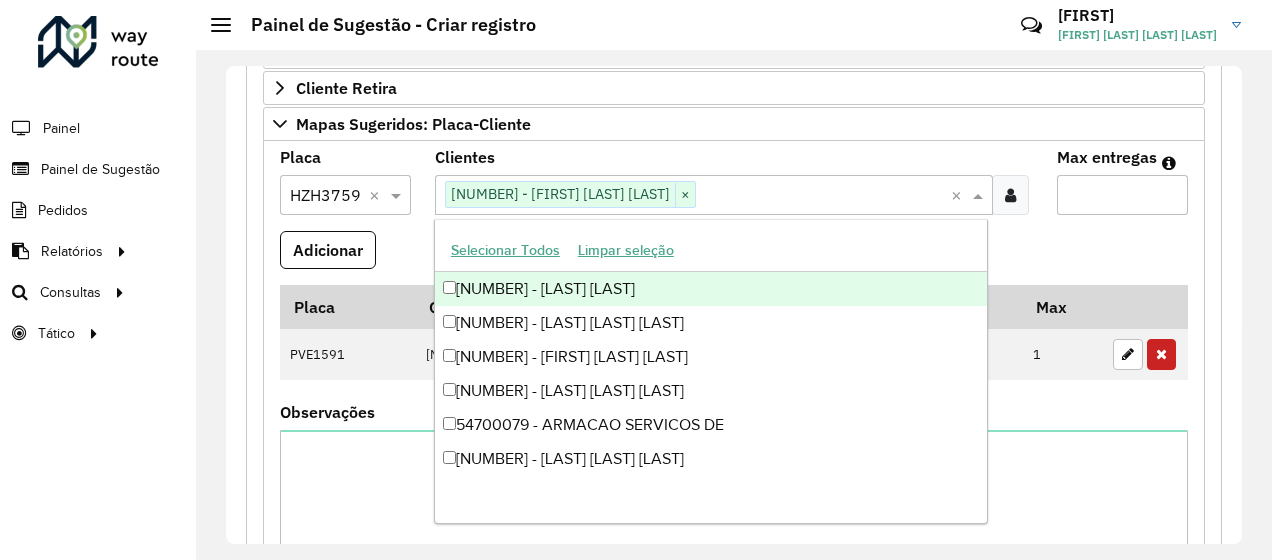 click at bounding box center (823, 196) 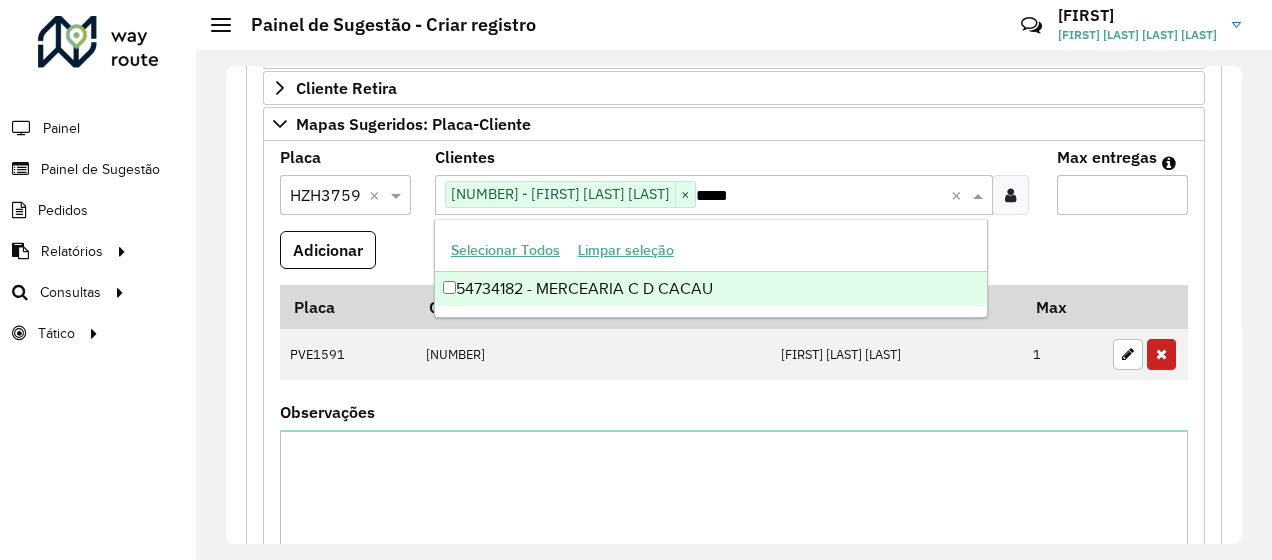 type on "*****" 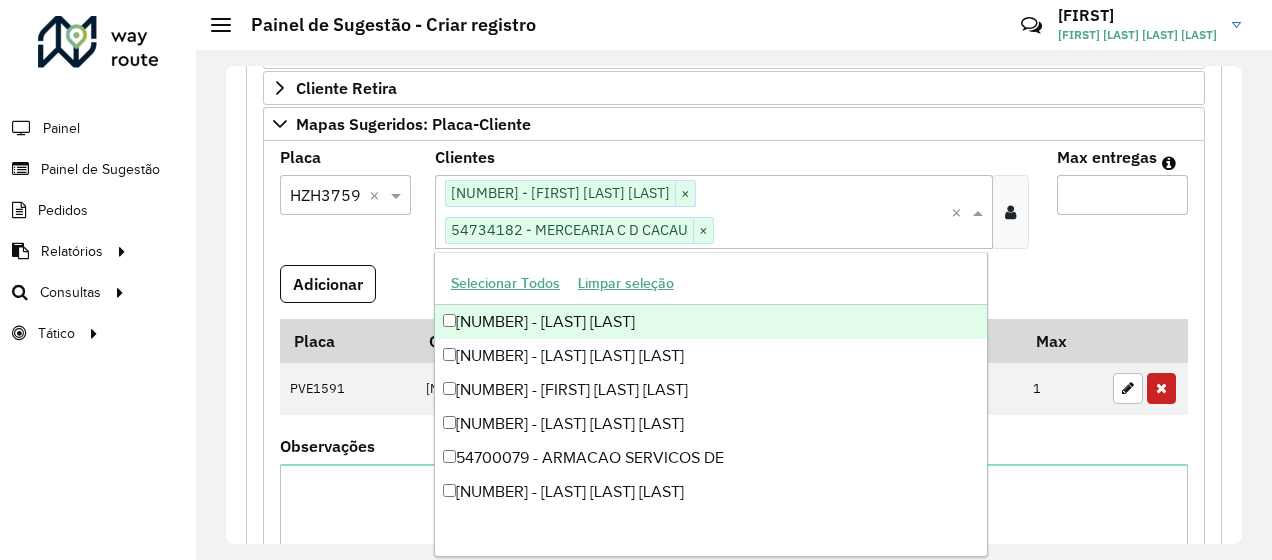 click on "Max entregas" at bounding box center [1122, 195] 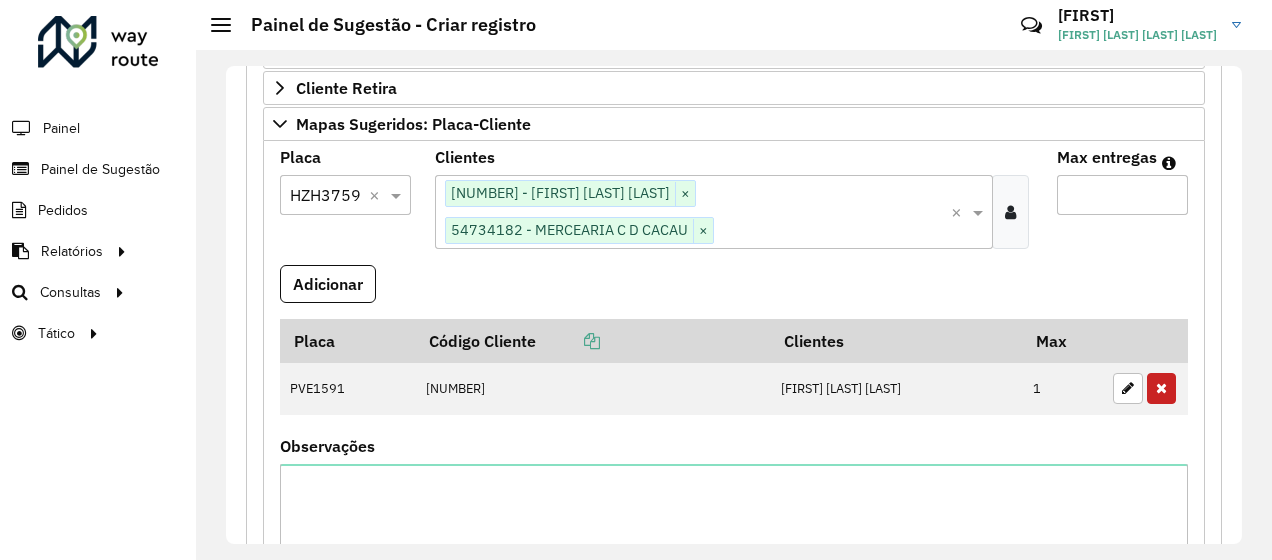 click on "*" at bounding box center [1122, 195] 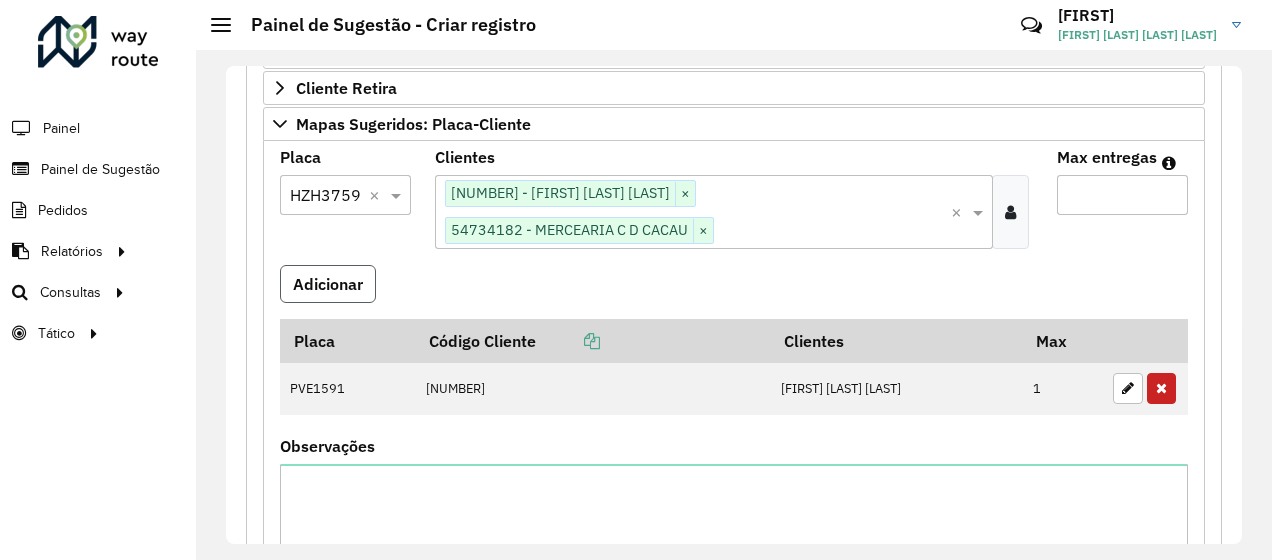 click on "Adicionar" at bounding box center (328, 284) 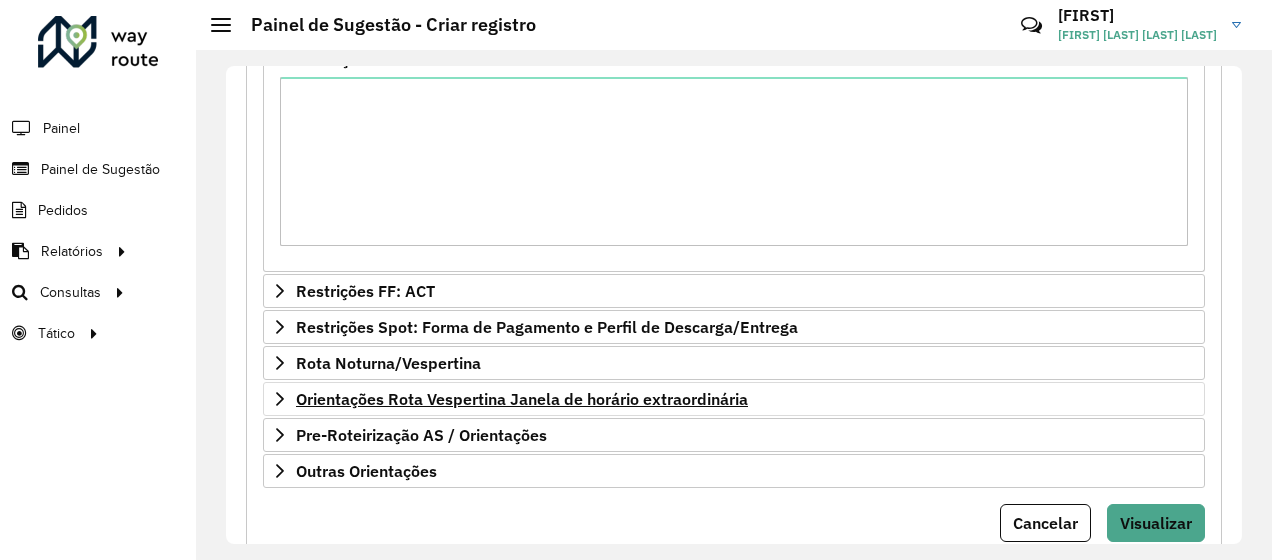 scroll, scrollTop: 966, scrollLeft: 0, axis: vertical 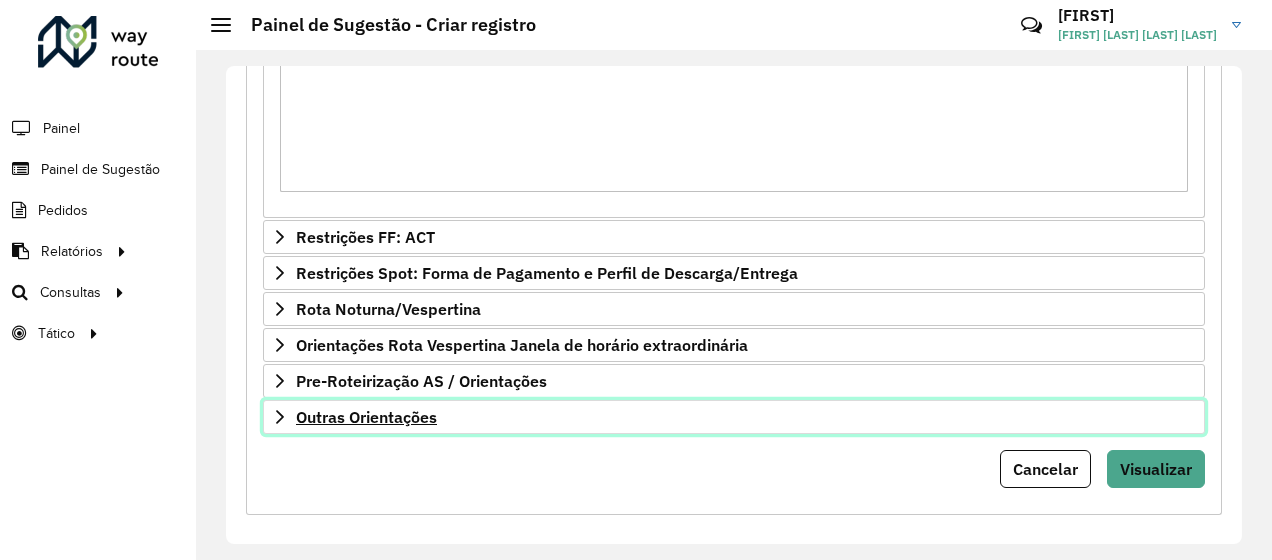 click on "Outras Orientações" at bounding box center [366, 417] 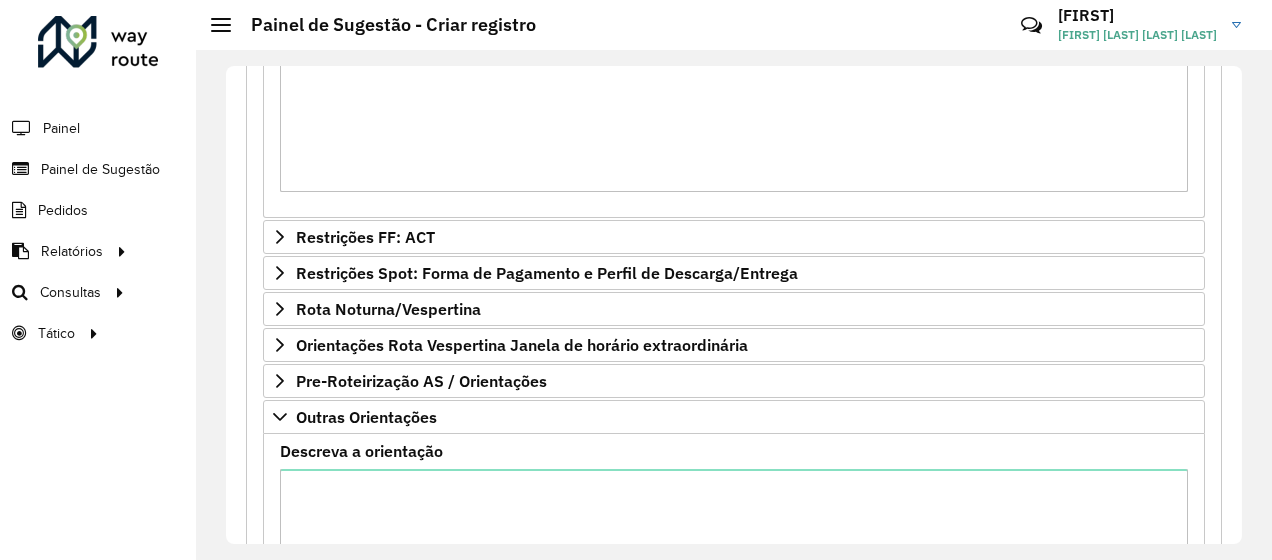 click on "Descreva a orientação" at bounding box center (734, 541) 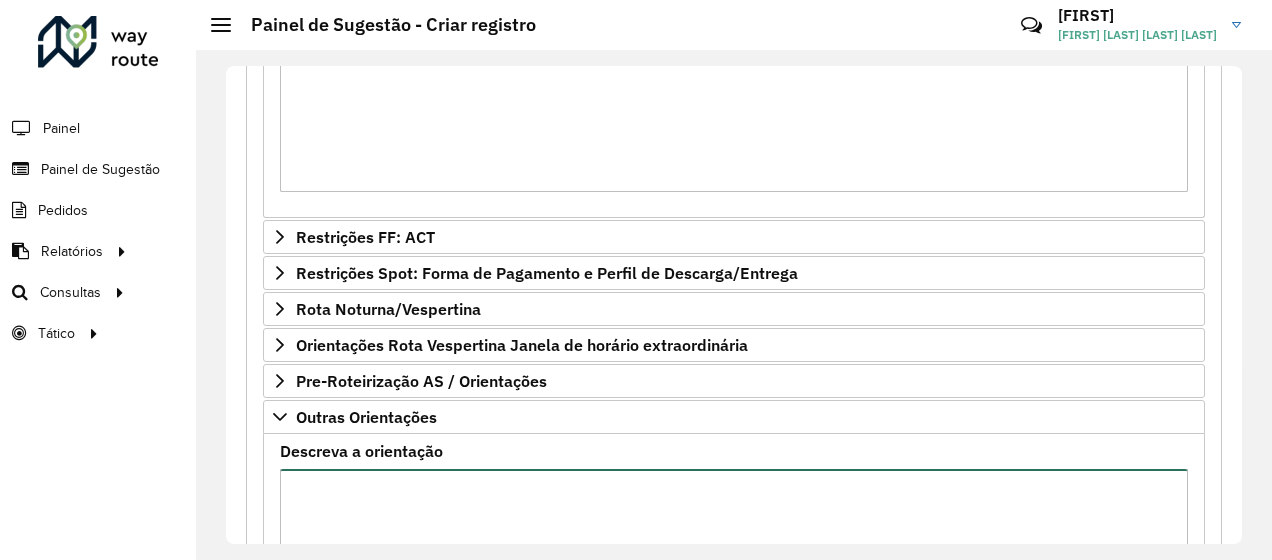 click on "Descreva a orientação" at bounding box center [734, 553] 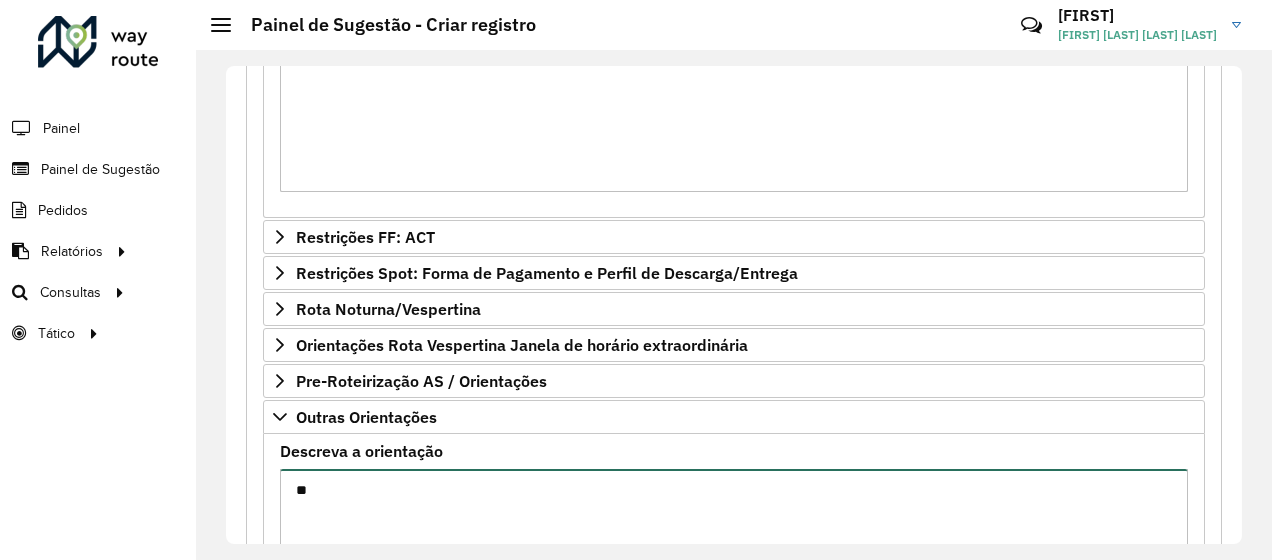 type on "*" 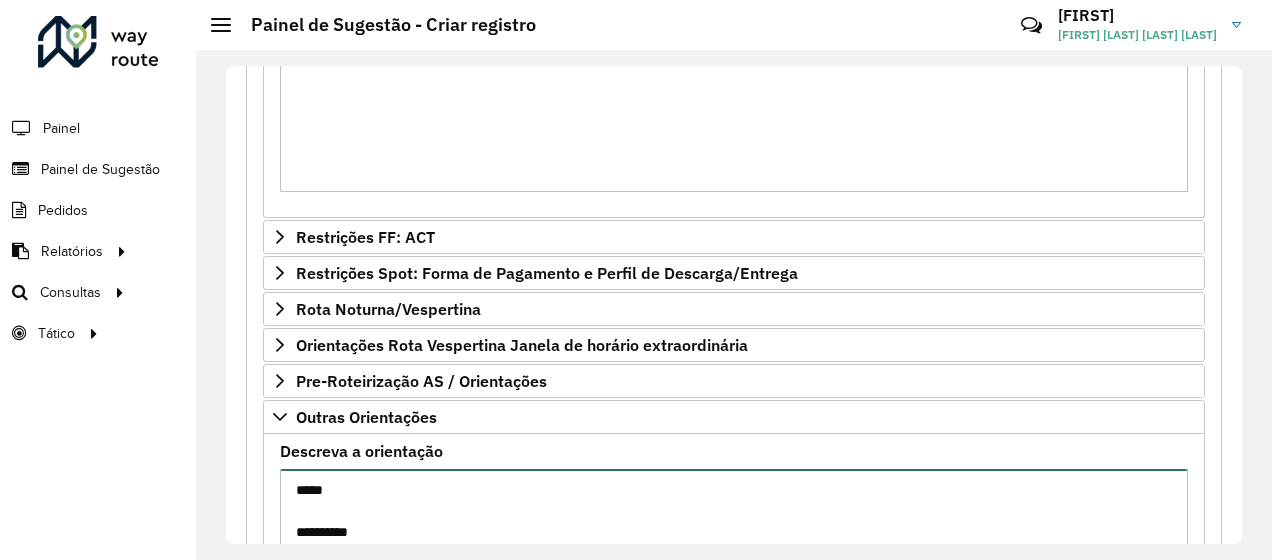 scroll, scrollTop: 971, scrollLeft: 0, axis: vertical 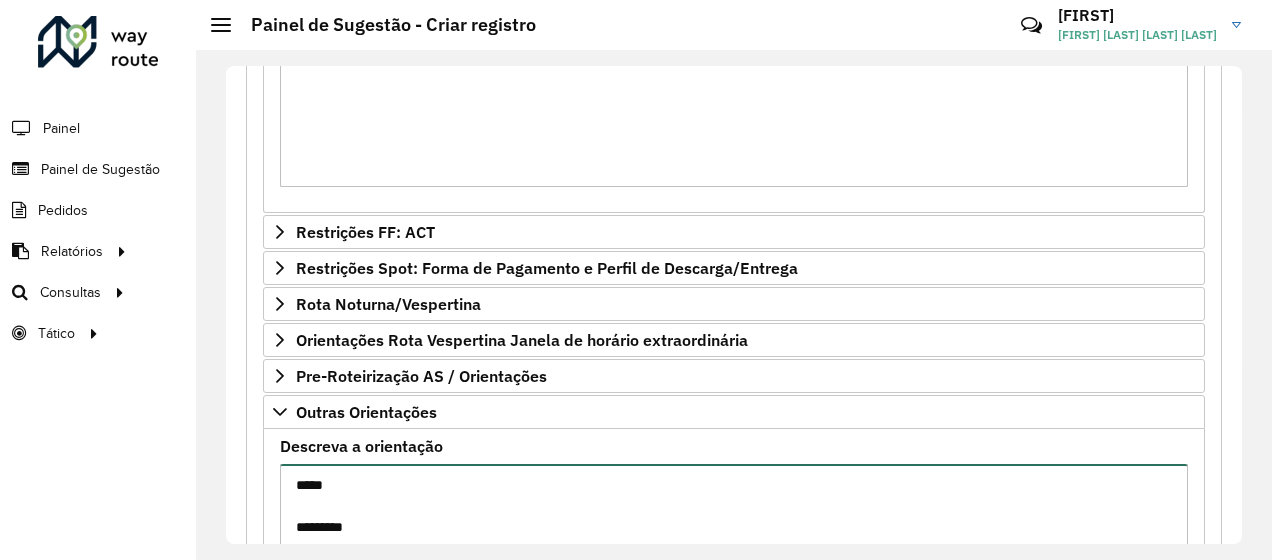 type on "*****
*********
*********" 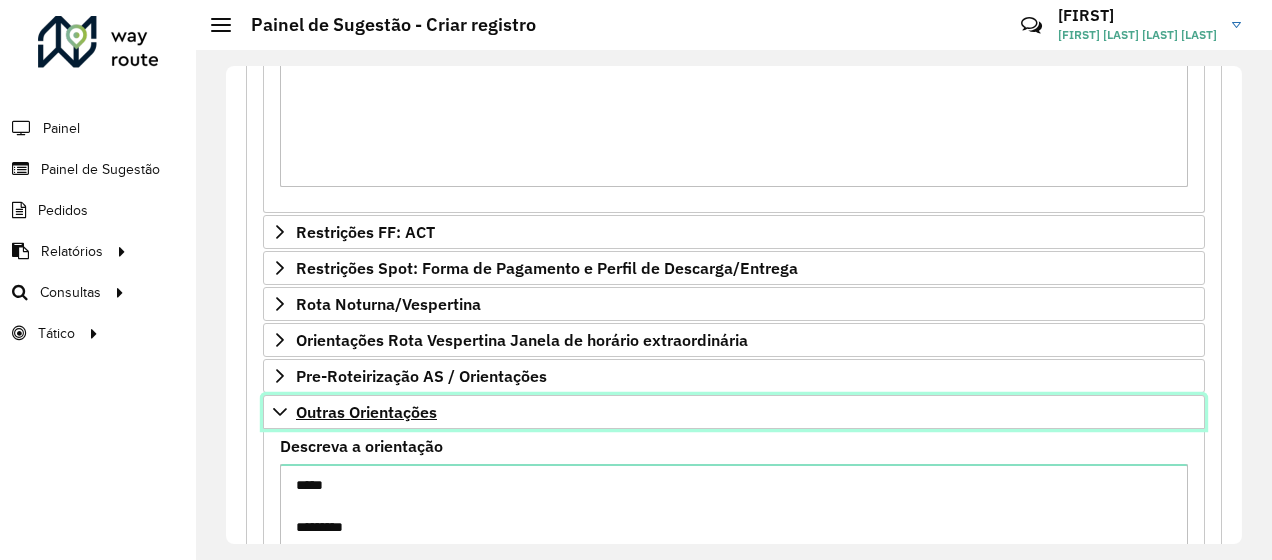 click on "Outras Orientações" at bounding box center (734, 412) 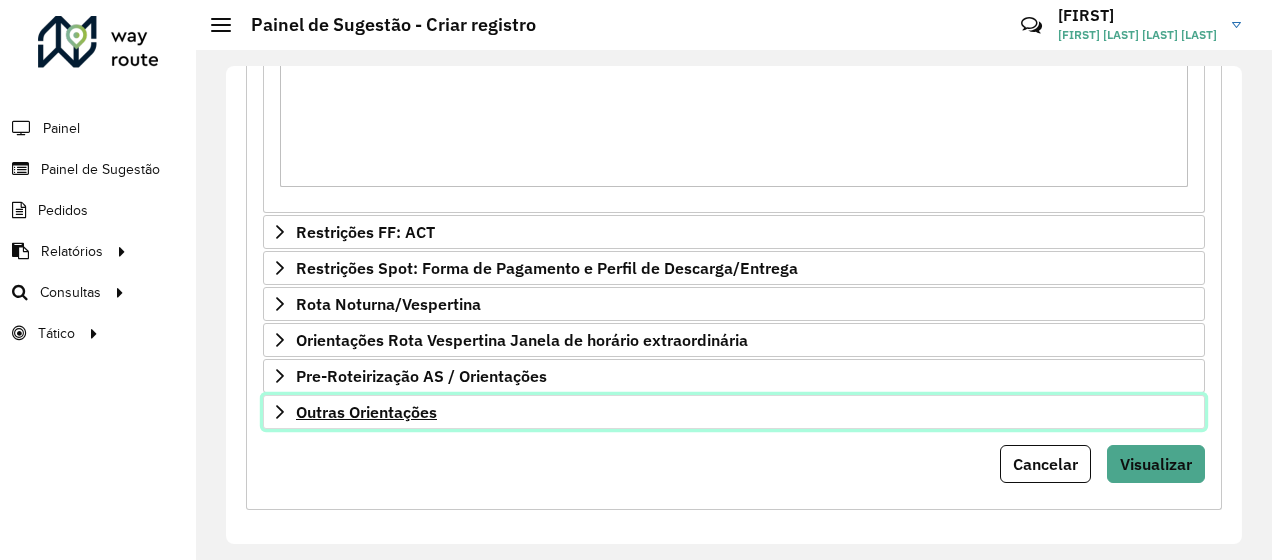 click on "Outras Orientações" at bounding box center [734, 412] 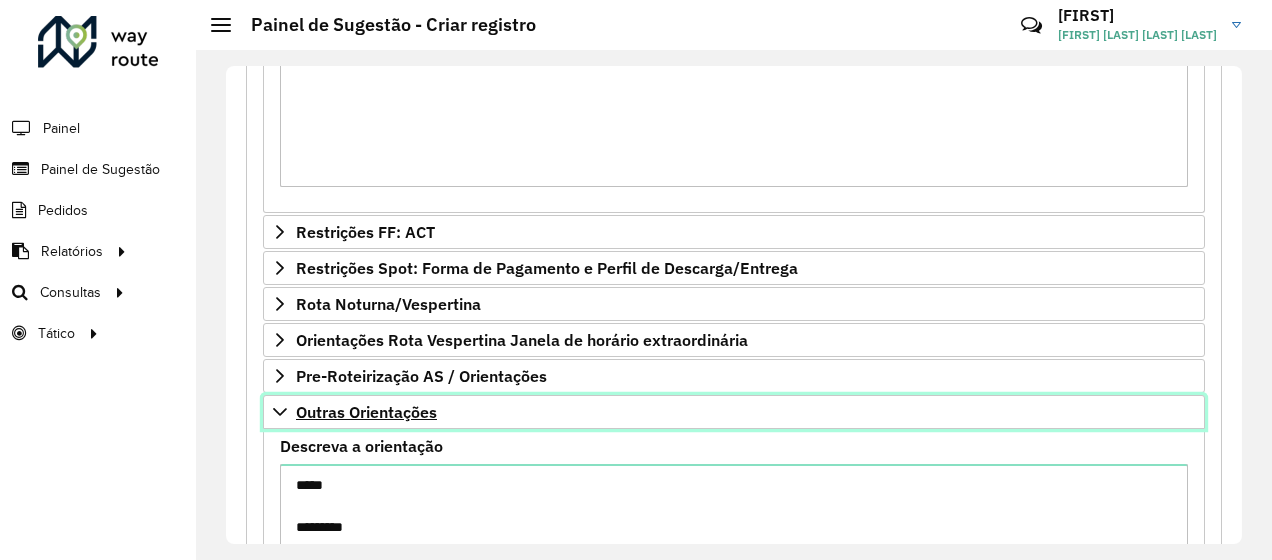 click on "Outras Orientações" at bounding box center (734, 412) 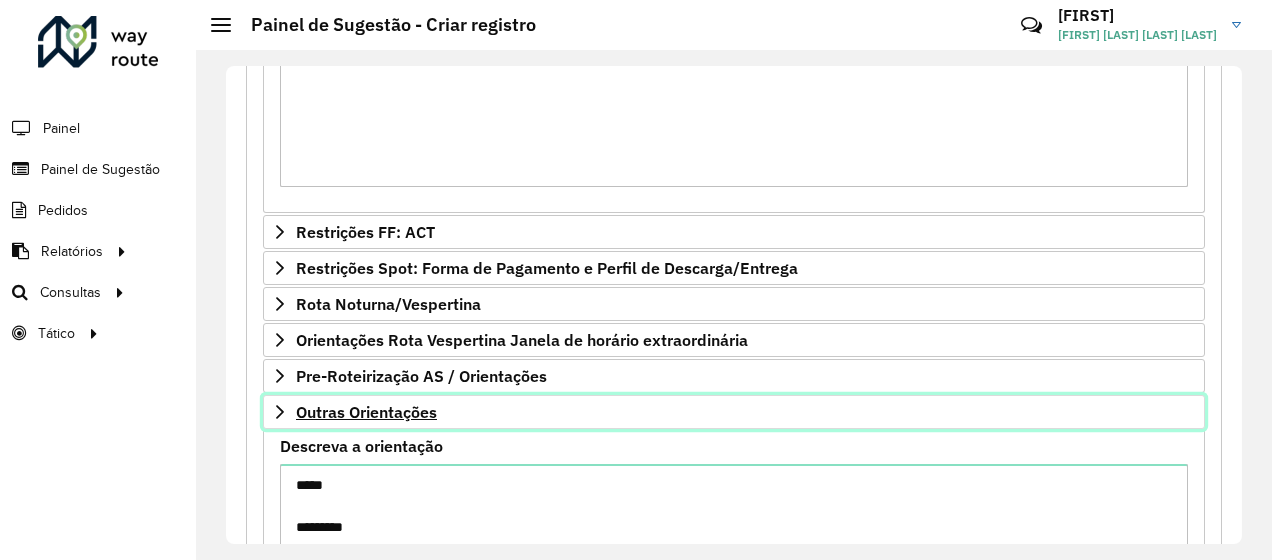 scroll, scrollTop: 966, scrollLeft: 0, axis: vertical 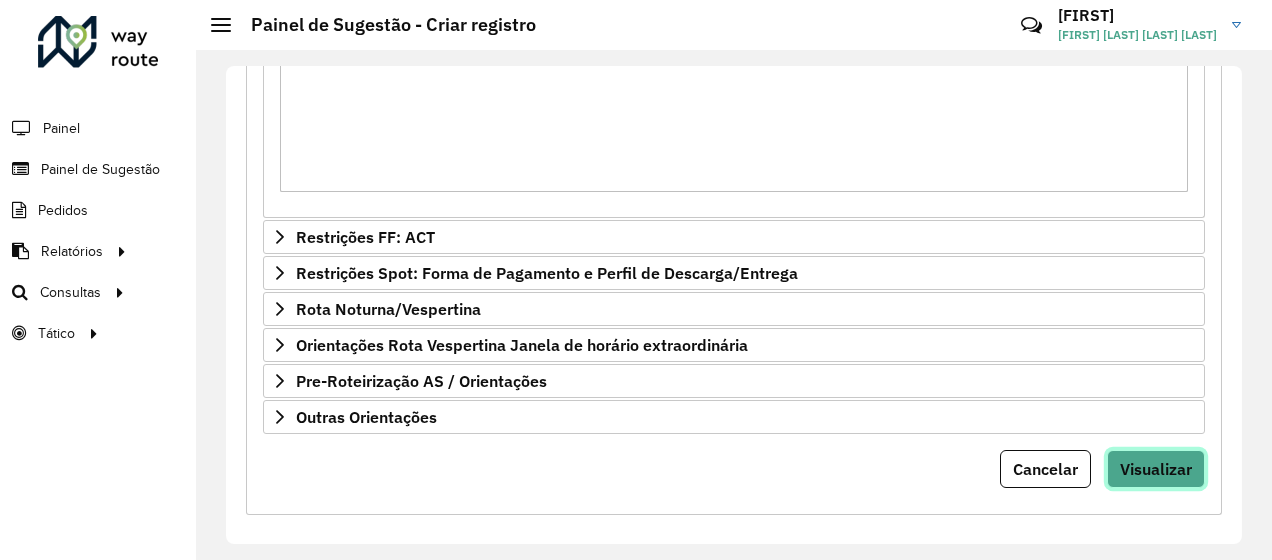 click on "Visualizar" at bounding box center (1156, 469) 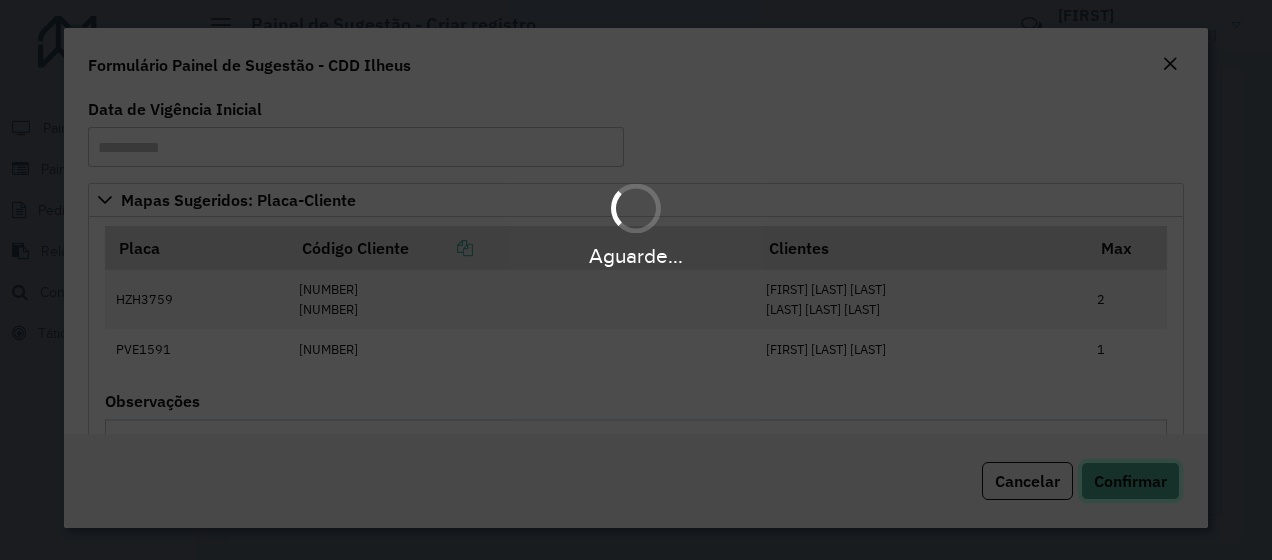 click on "Confirmar" 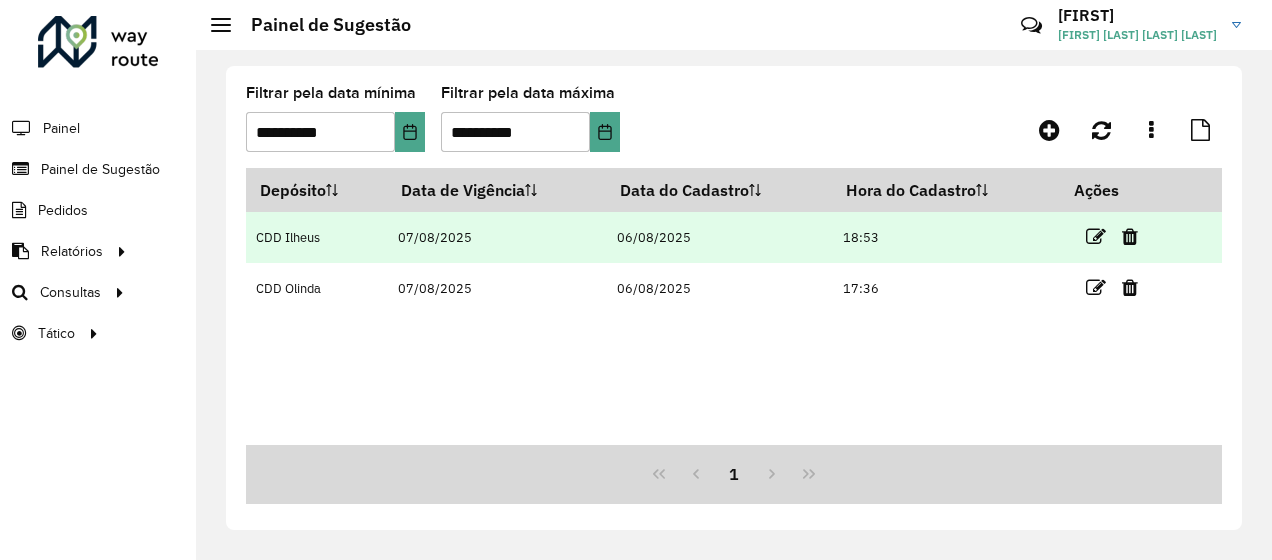 click at bounding box center (1120, 237) 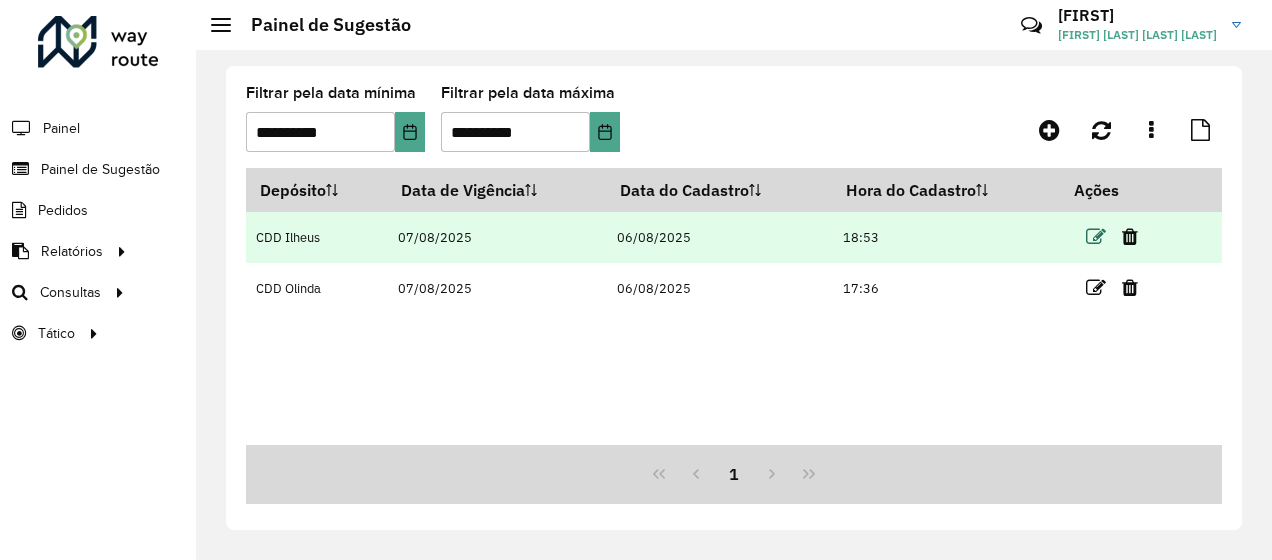 click at bounding box center (1096, 237) 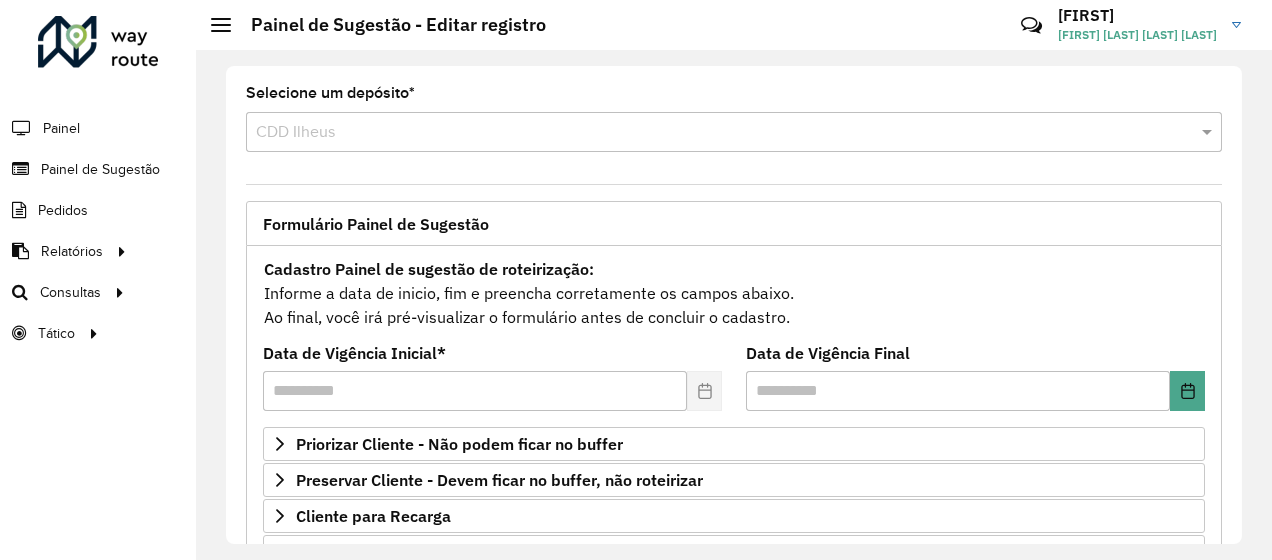 scroll, scrollTop: 300, scrollLeft: 0, axis: vertical 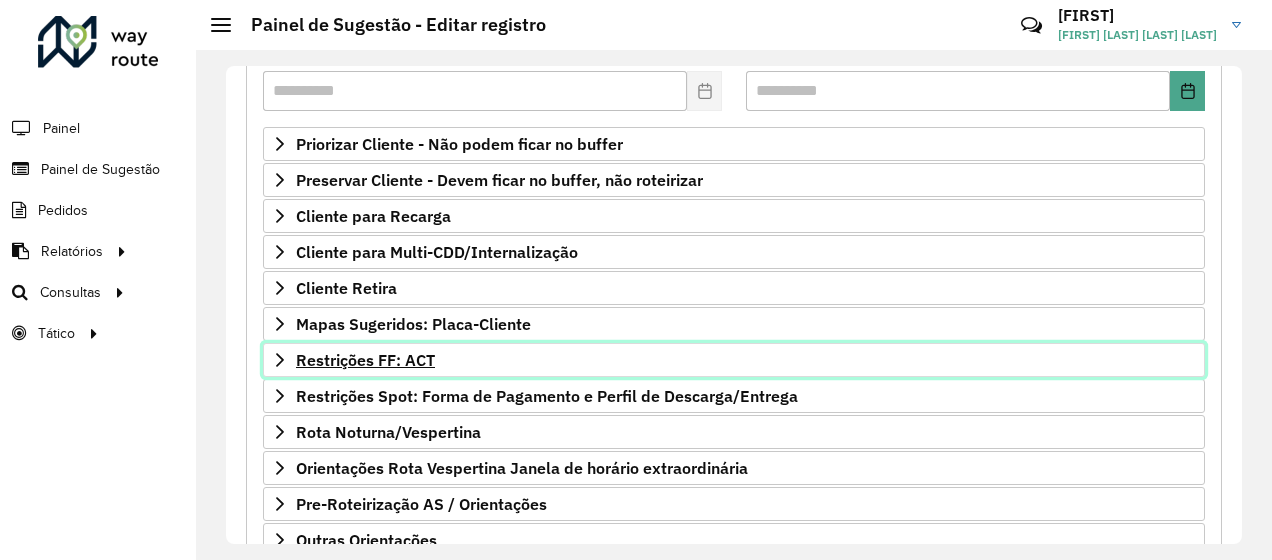 click on "Restrições FF: ACT" at bounding box center [365, 360] 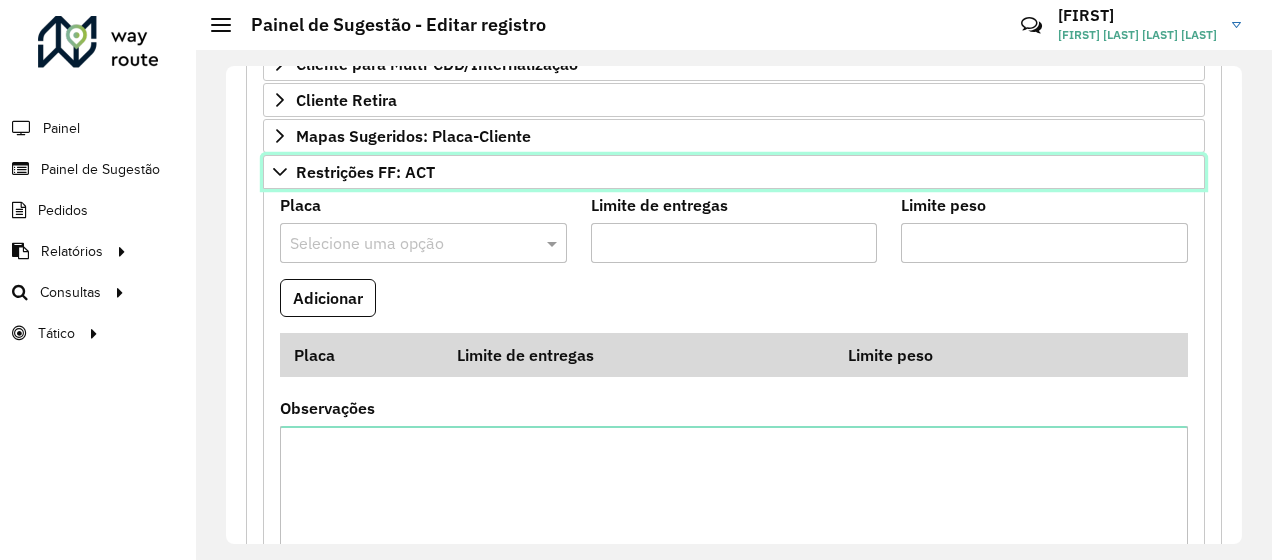 scroll, scrollTop: 400, scrollLeft: 0, axis: vertical 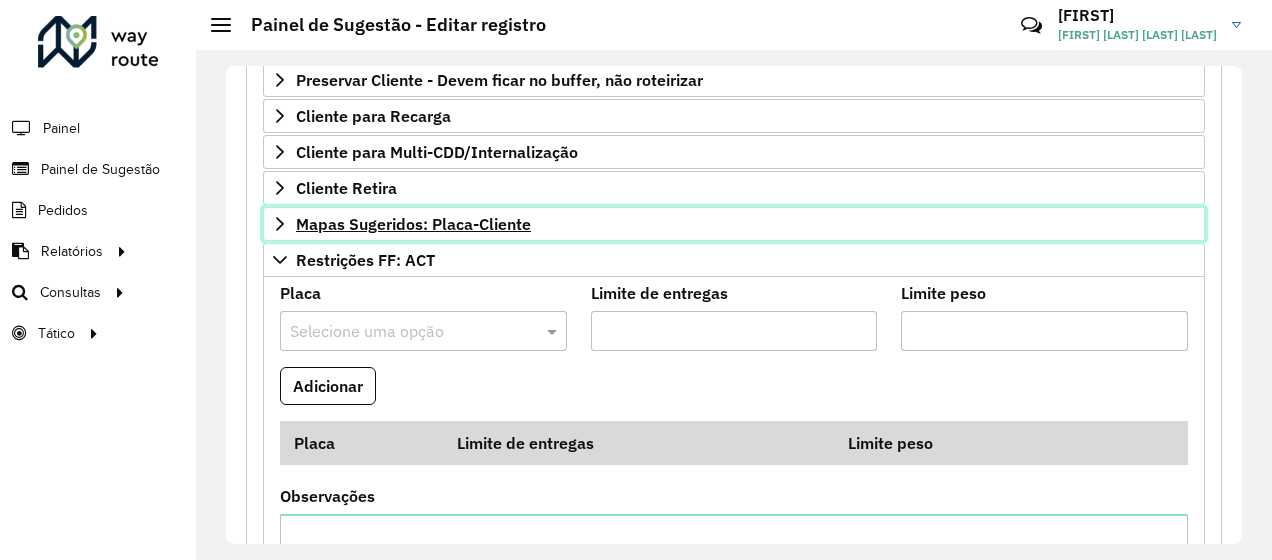 click on "Mapas Sugeridos: Placa-Cliente" at bounding box center [413, 224] 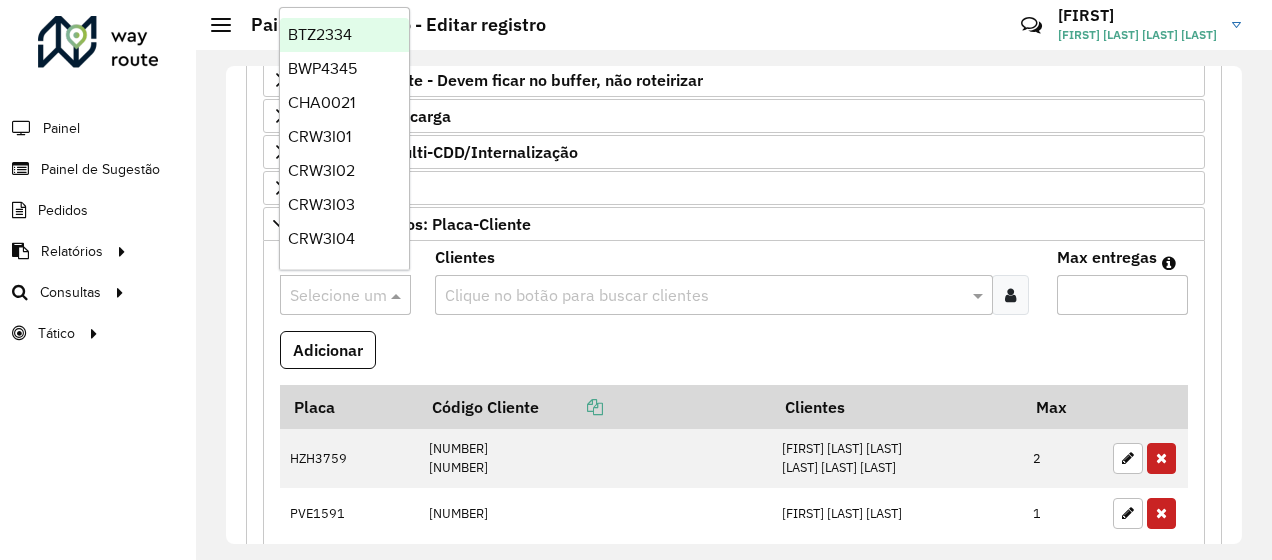 click at bounding box center [325, 296] 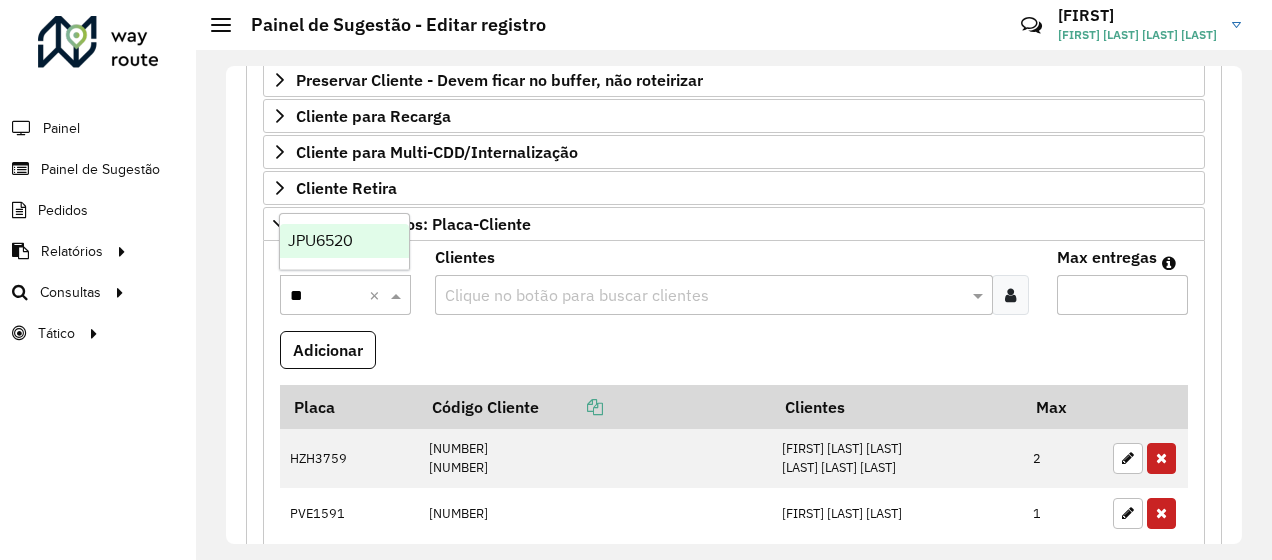 type on "***" 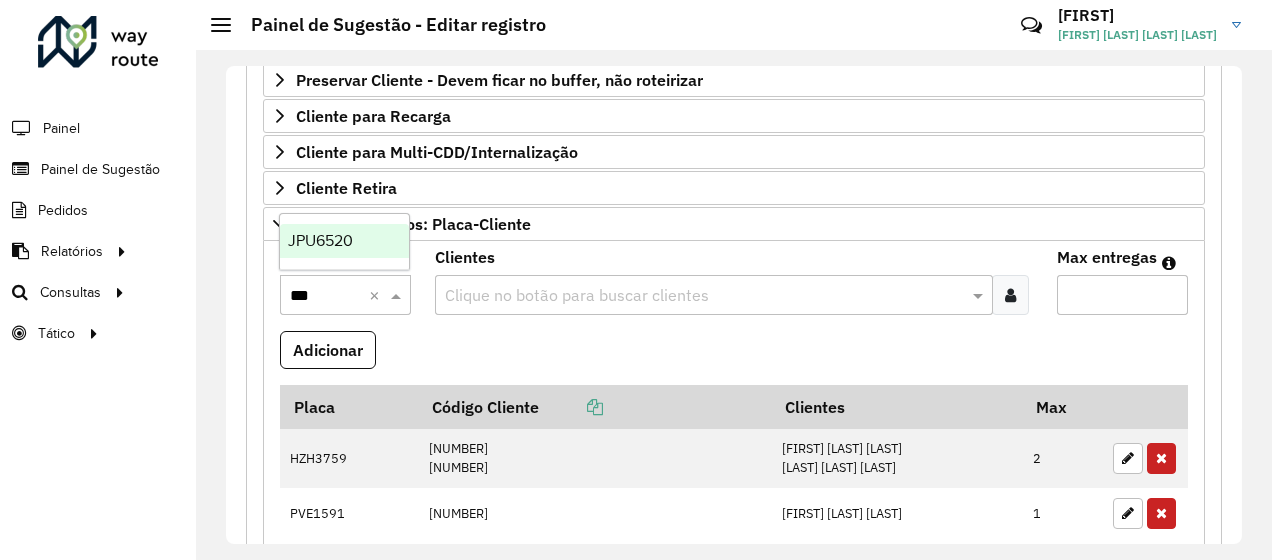 type 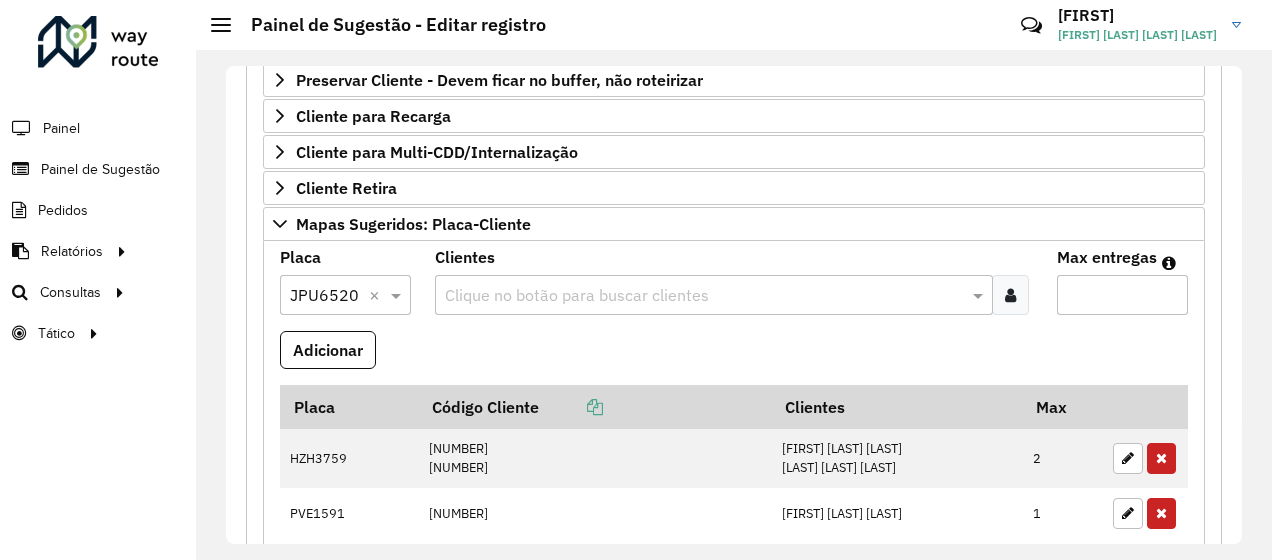 paste on "*****" 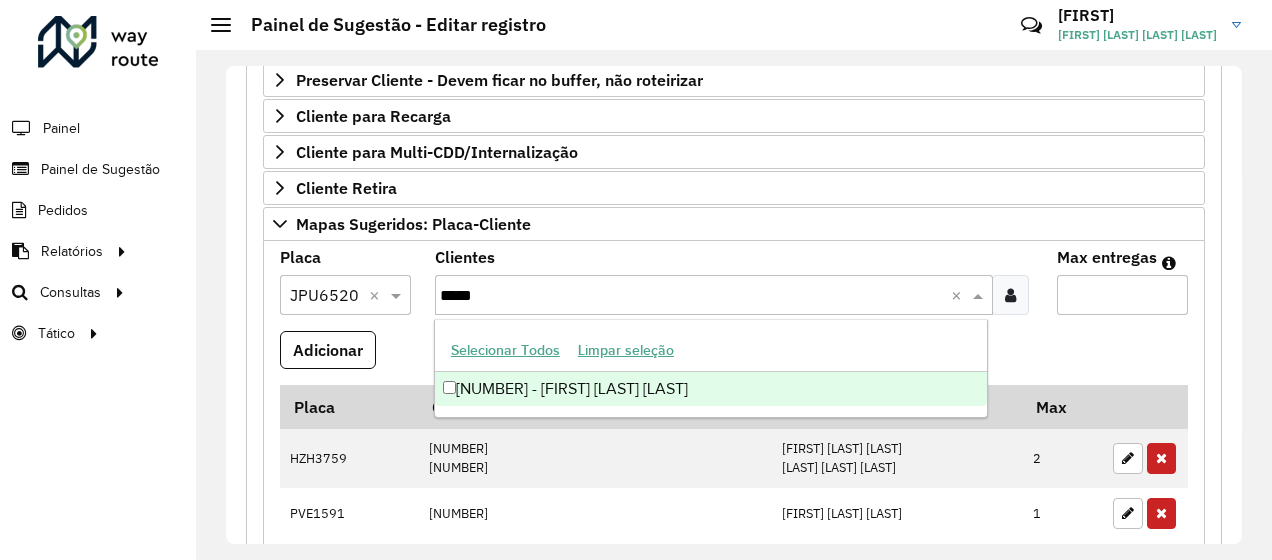 type on "*****" 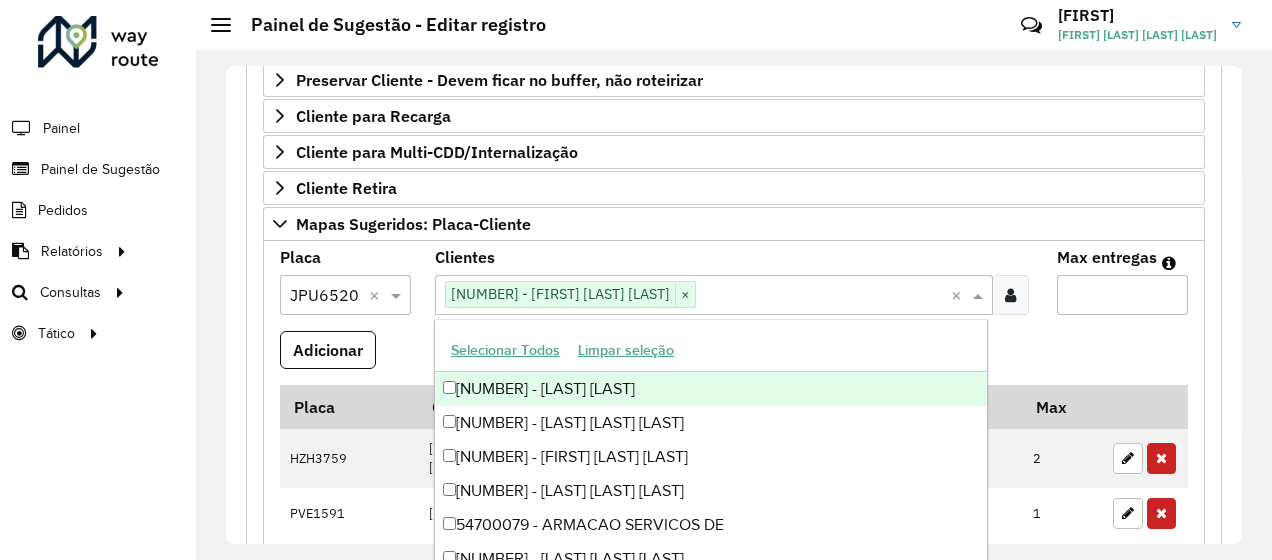 click on "Clique no botão para buscar clientes [NUMBER] - [FIRST] [LAST] [LAST] × ×" at bounding box center (713, 295) 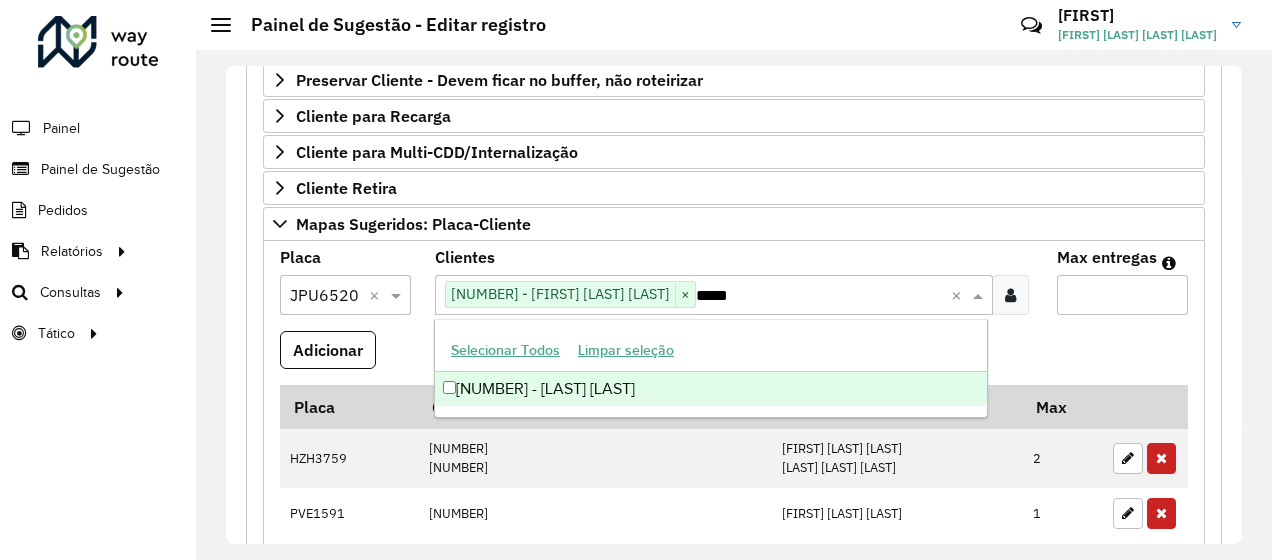 type on "*****" 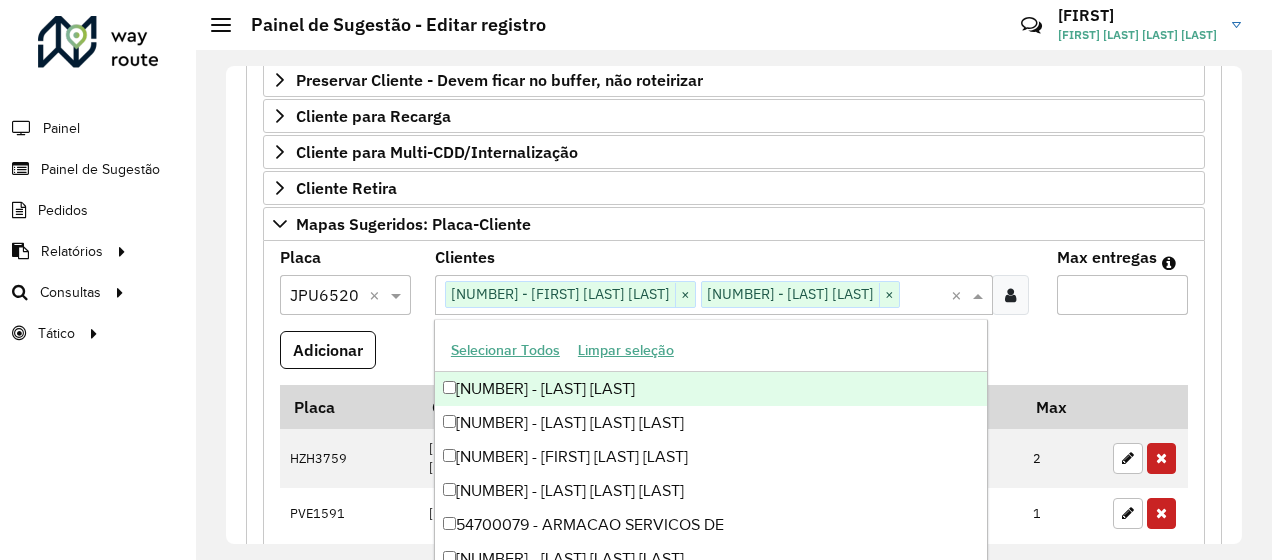 click at bounding box center [925, 296] 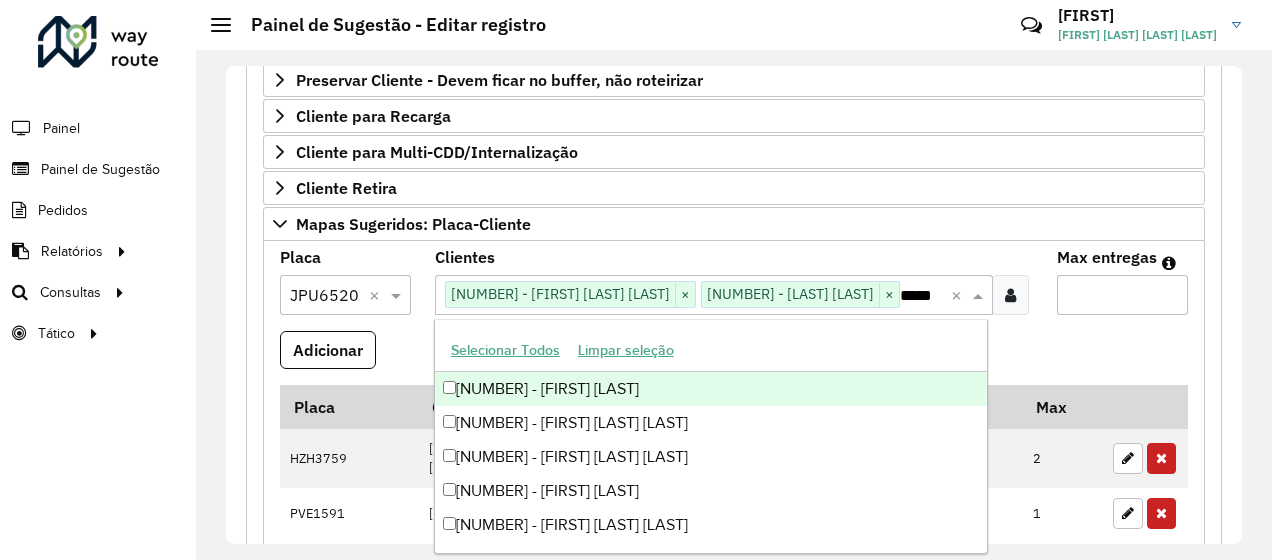 scroll, scrollTop: 0, scrollLeft: 3, axis: horizontal 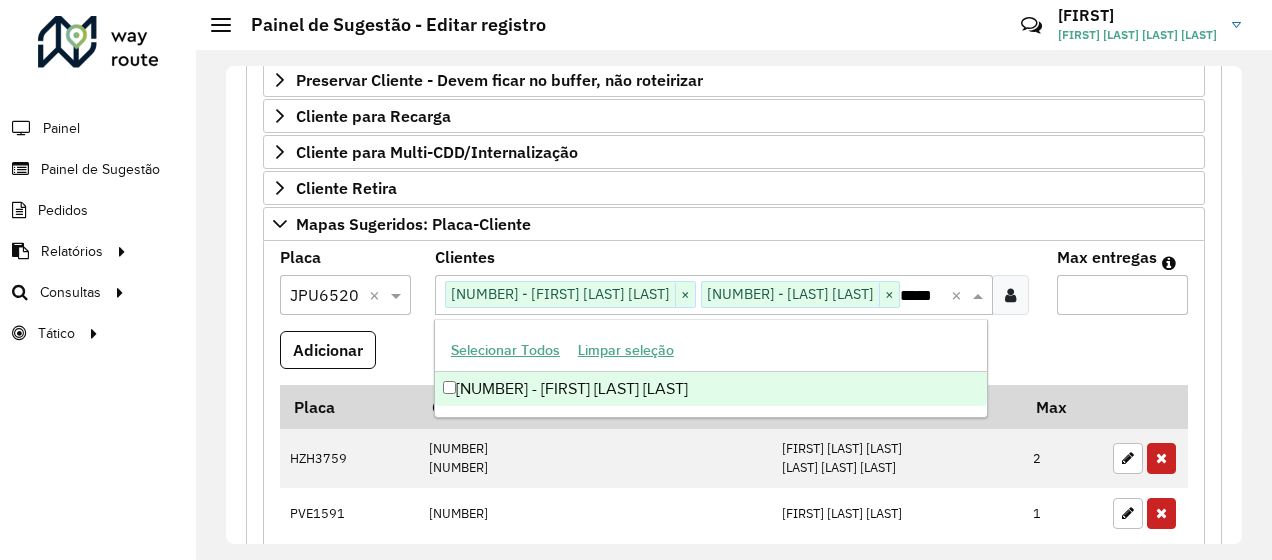 type on "*****" 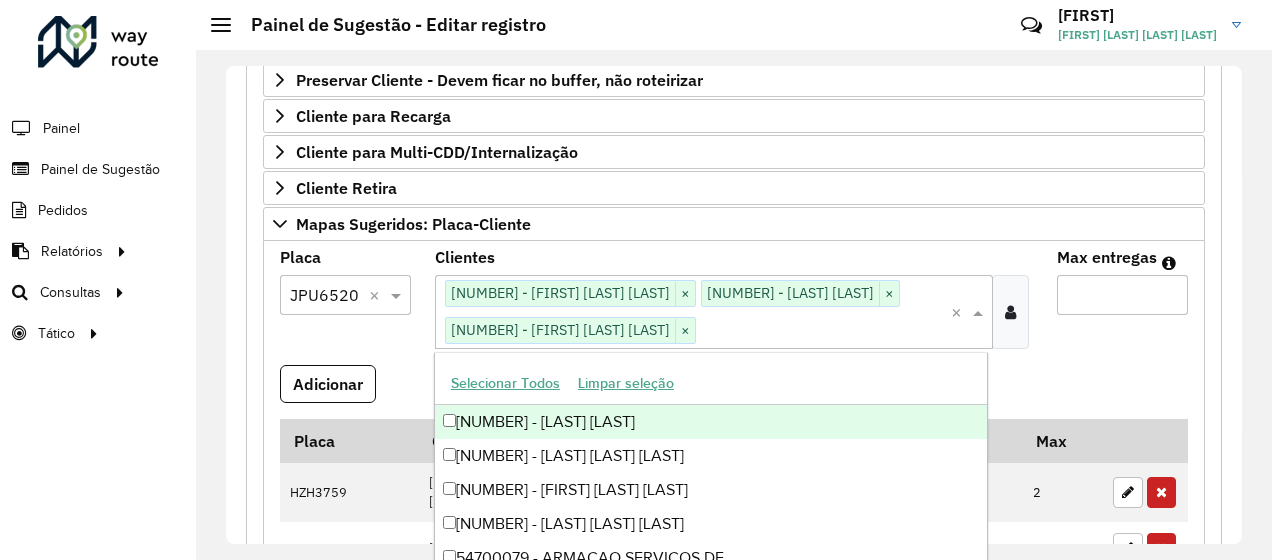 click on "Max entregas" at bounding box center [1122, 295] 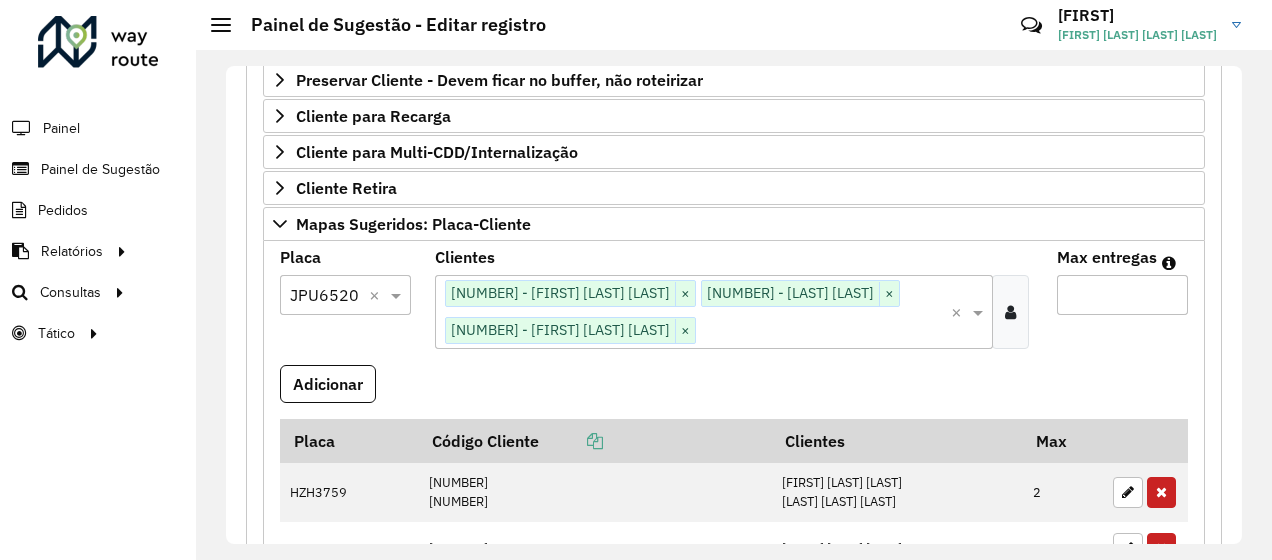click on "*" at bounding box center (1122, 295) 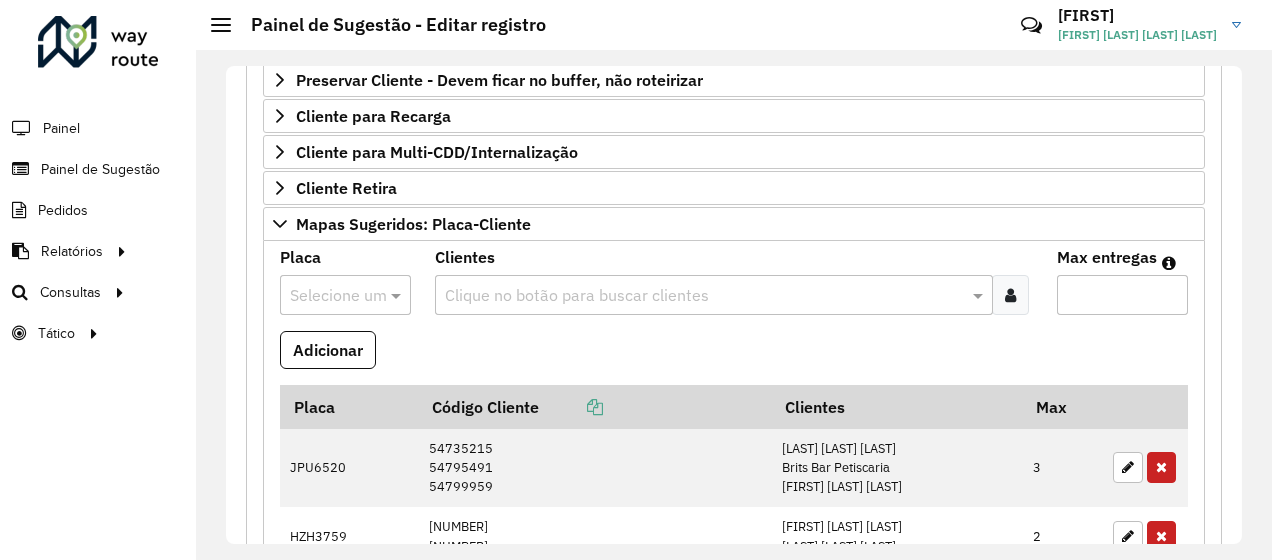 scroll, scrollTop: 600, scrollLeft: 0, axis: vertical 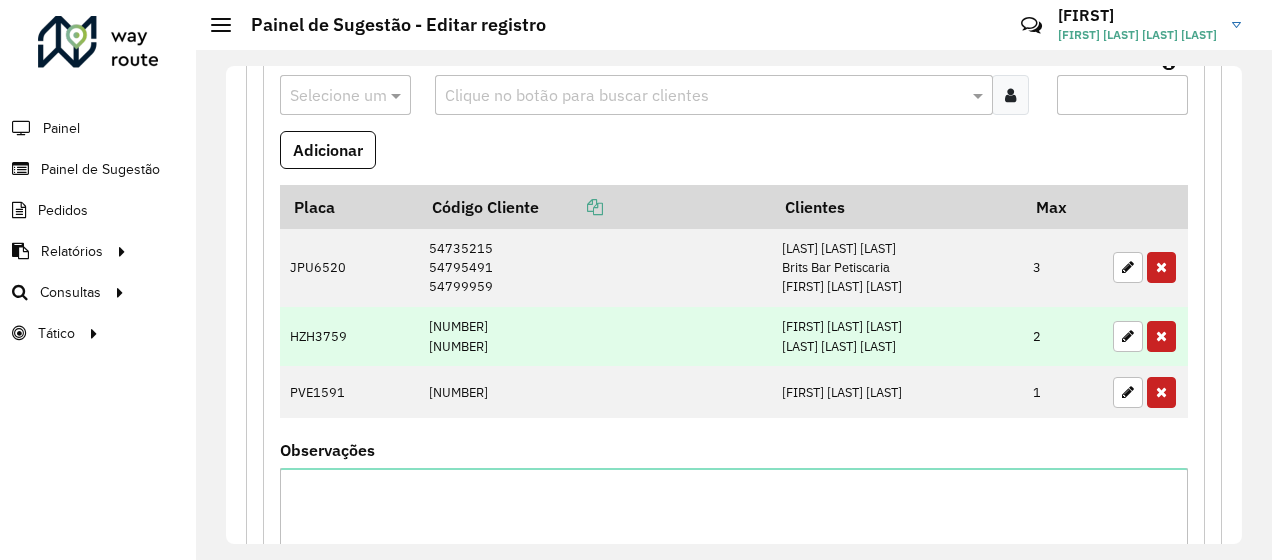 type 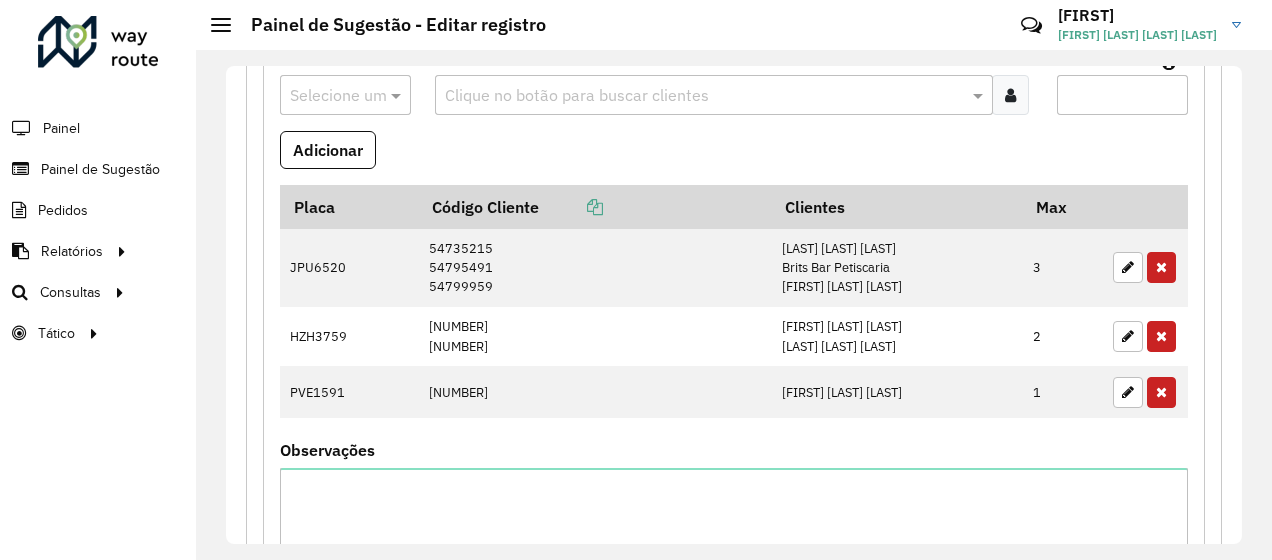 click at bounding box center [325, 96] 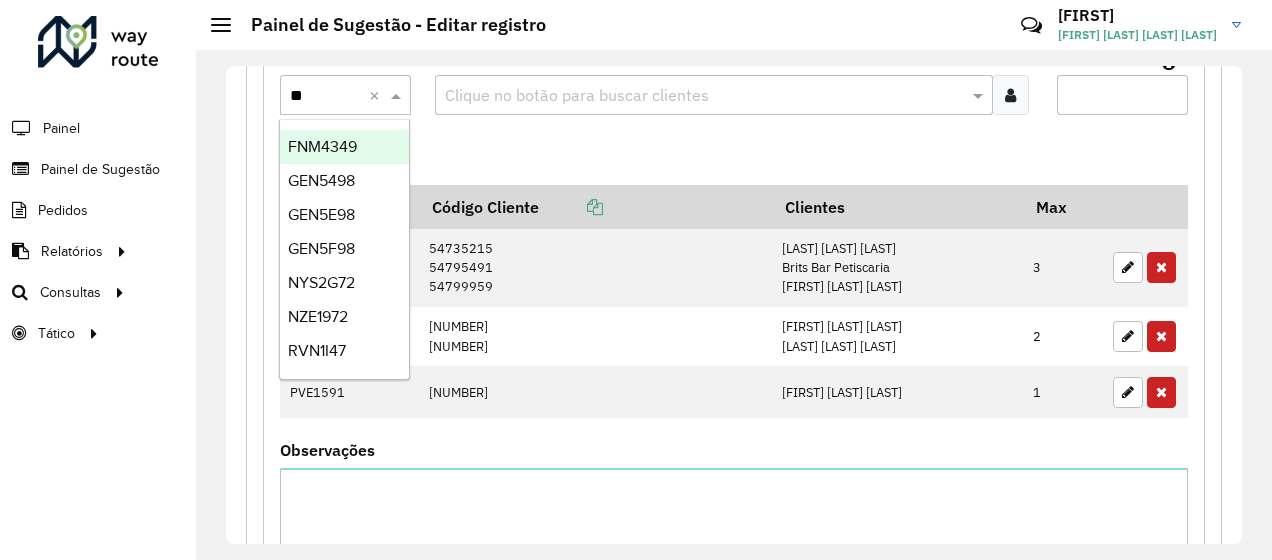 type on "***" 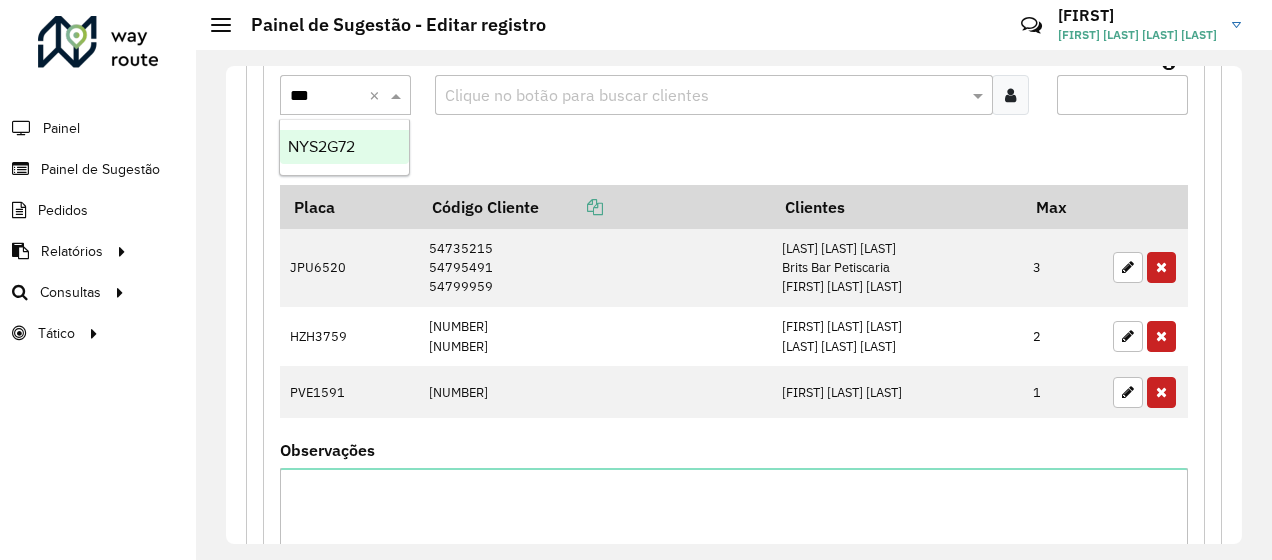 type 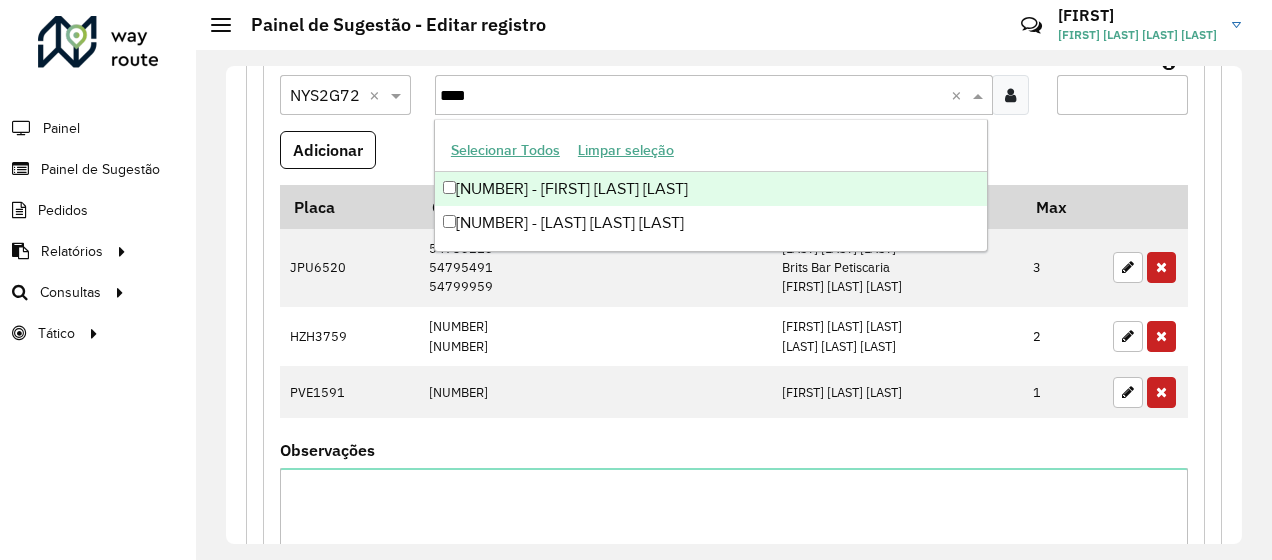 scroll, scrollTop: 0, scrollLeft: 0, axis: both 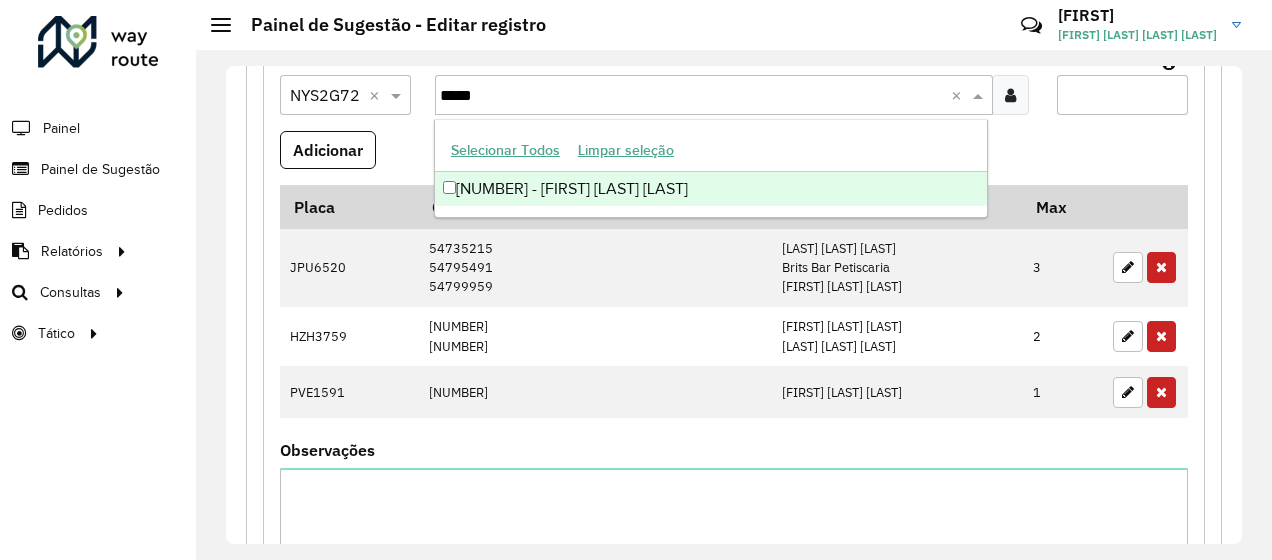 type on "*****" 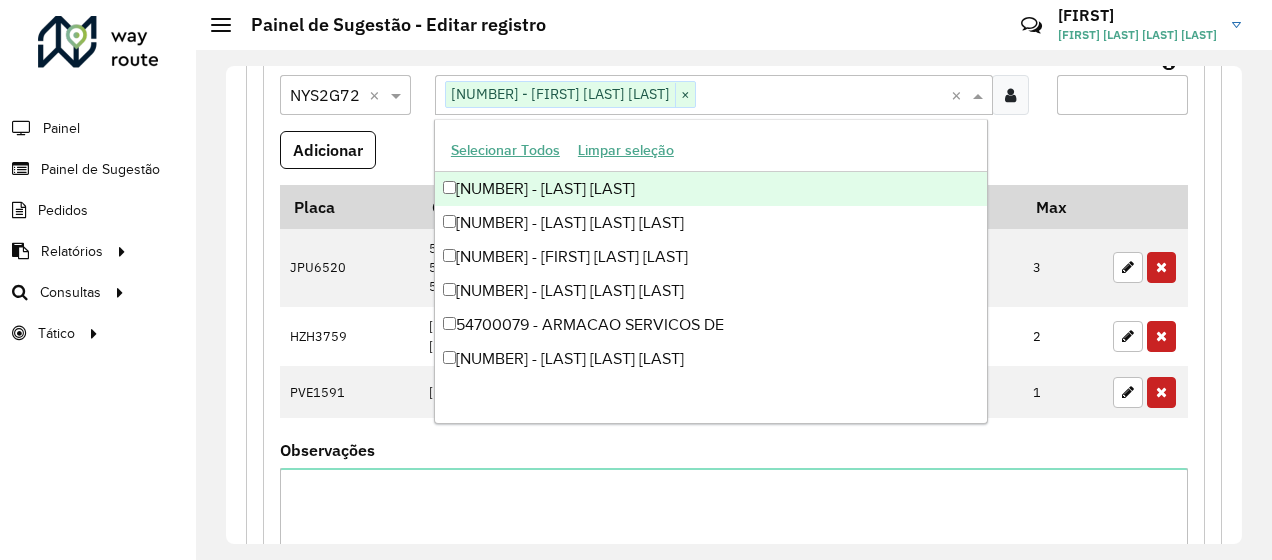 click on "Adicionar" at bounding box center (734, 158) 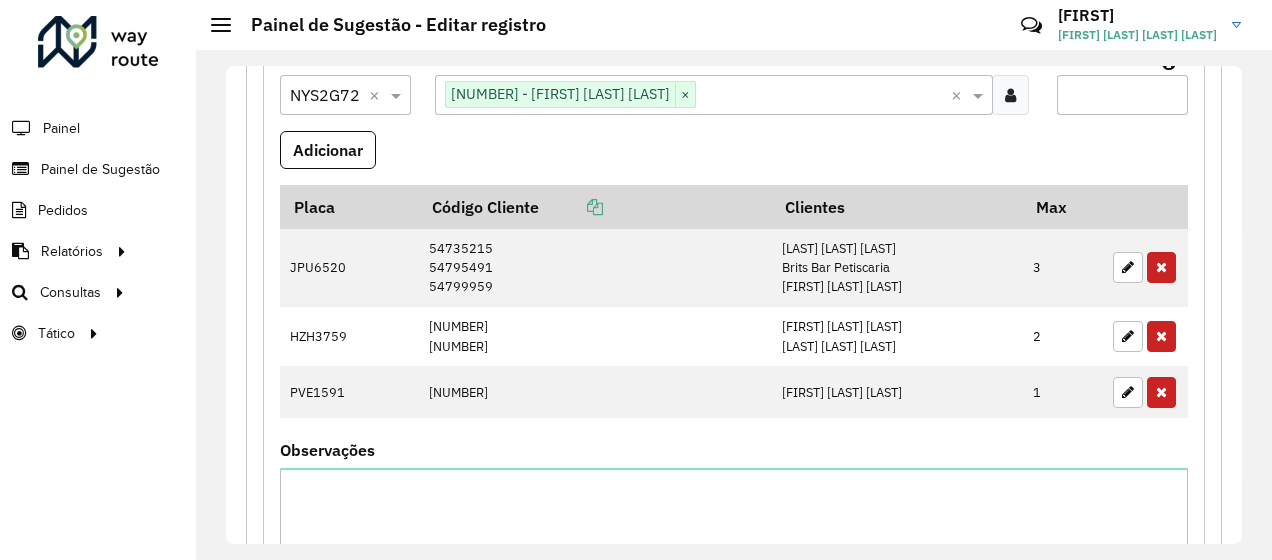click on "Observações" at bounding box center (734, 540) 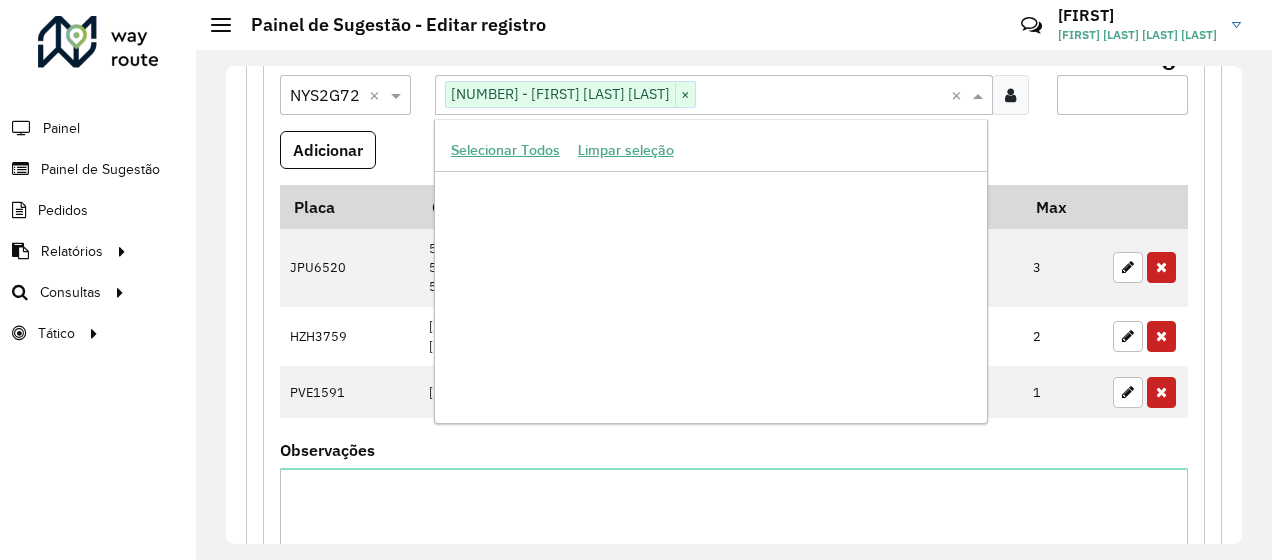 scroll, scrollTop: 29954, scrollLeft: 0, axis: vertical 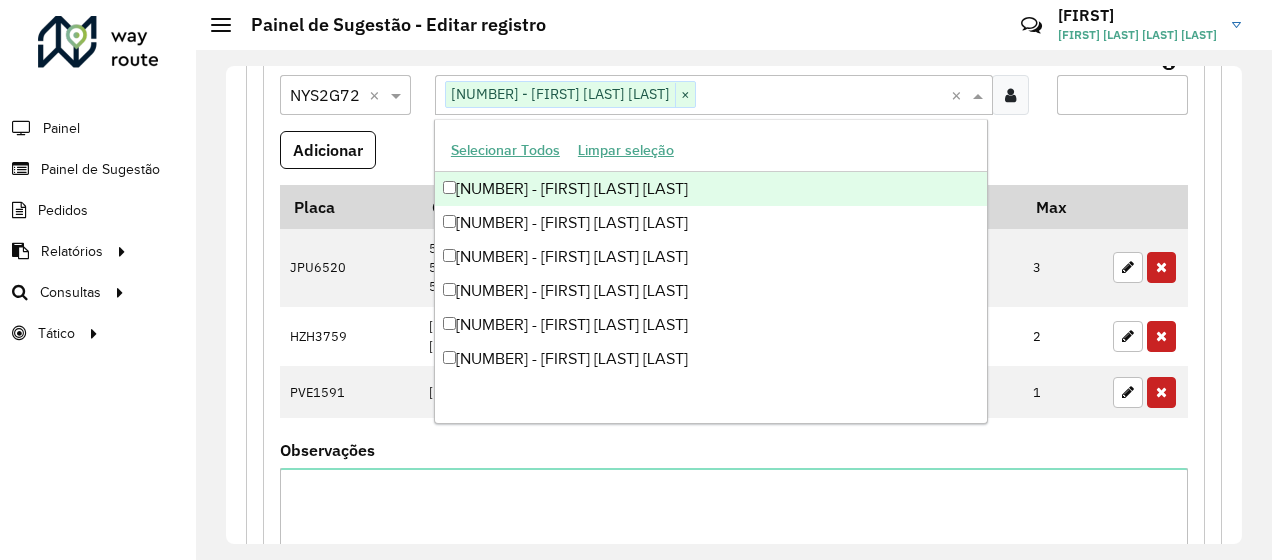click at bounding box center [814, 96] 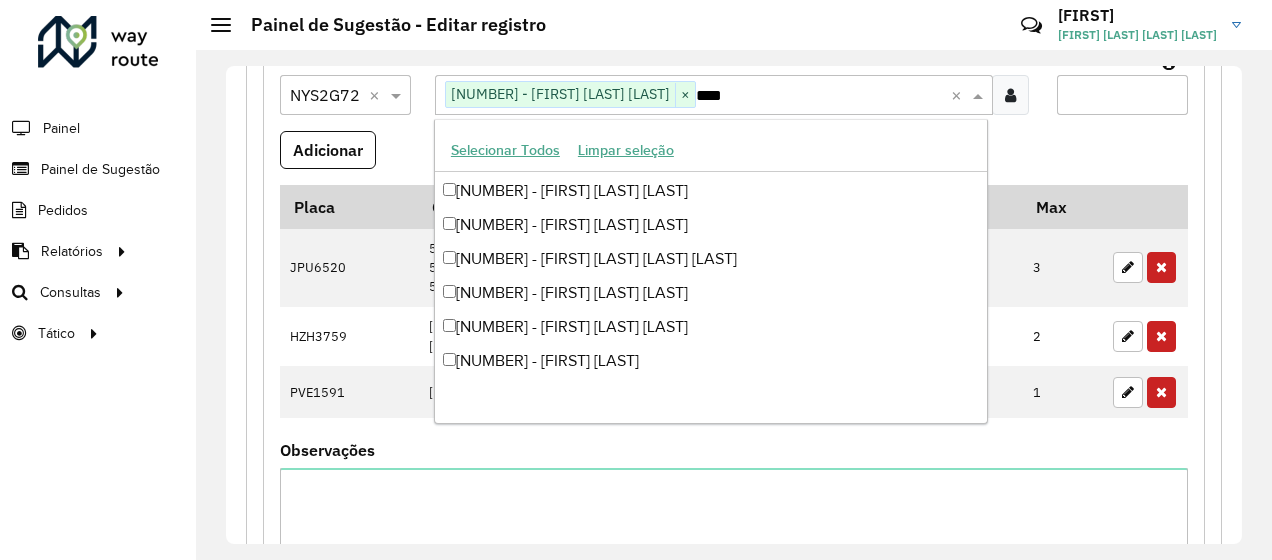 scroll, scrollTop: 0, scrollLeft: 0, axis: both 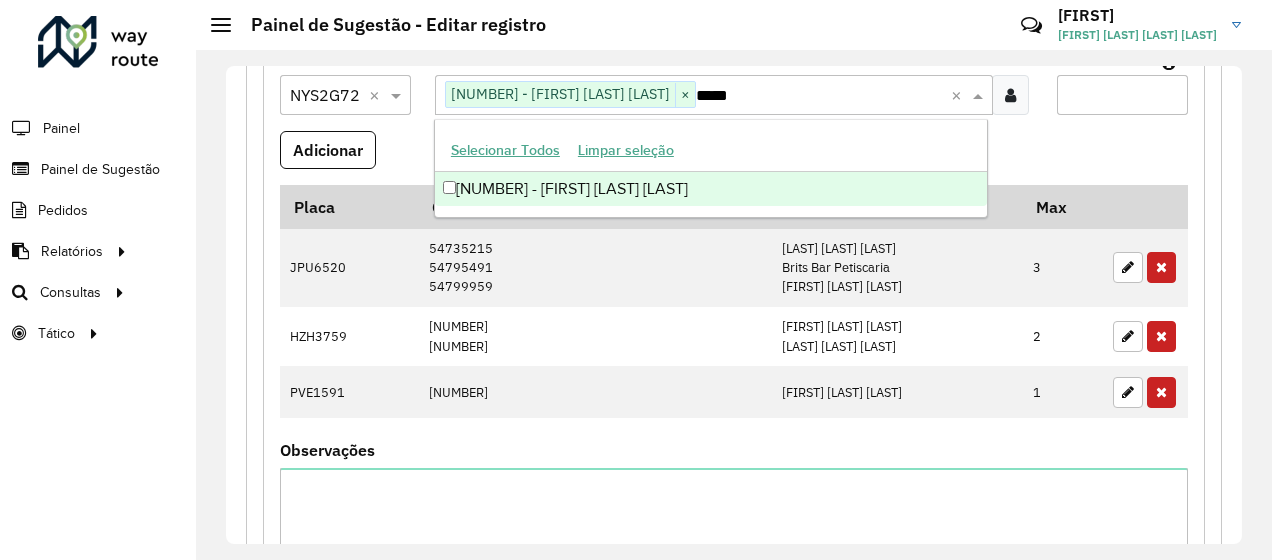 type on "*****" 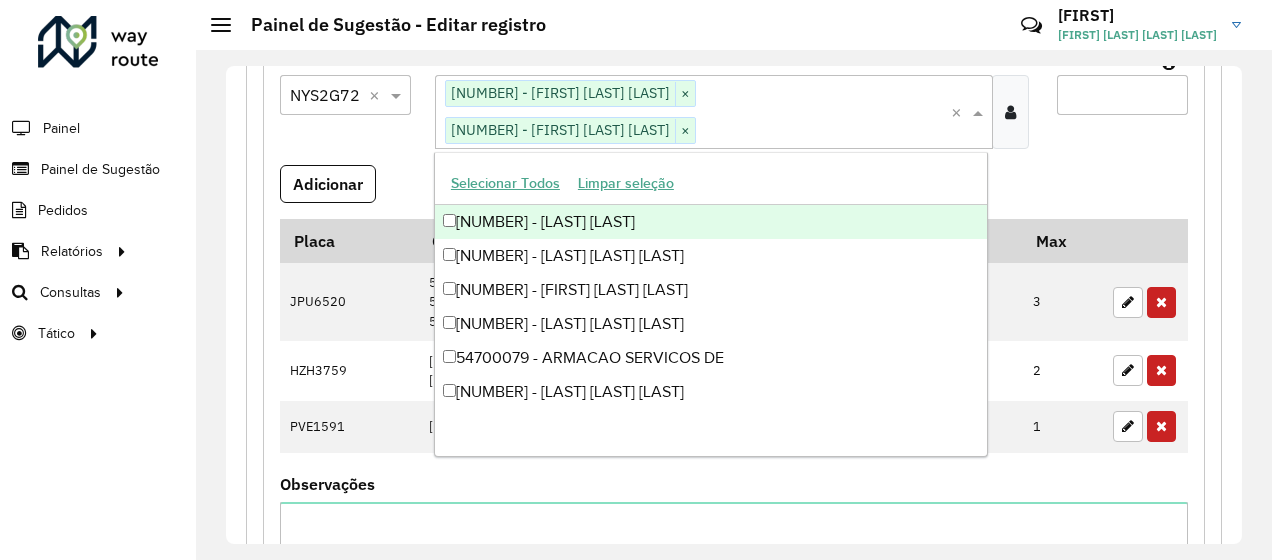 click on "Adicionar" at bounding box center [734, 192] 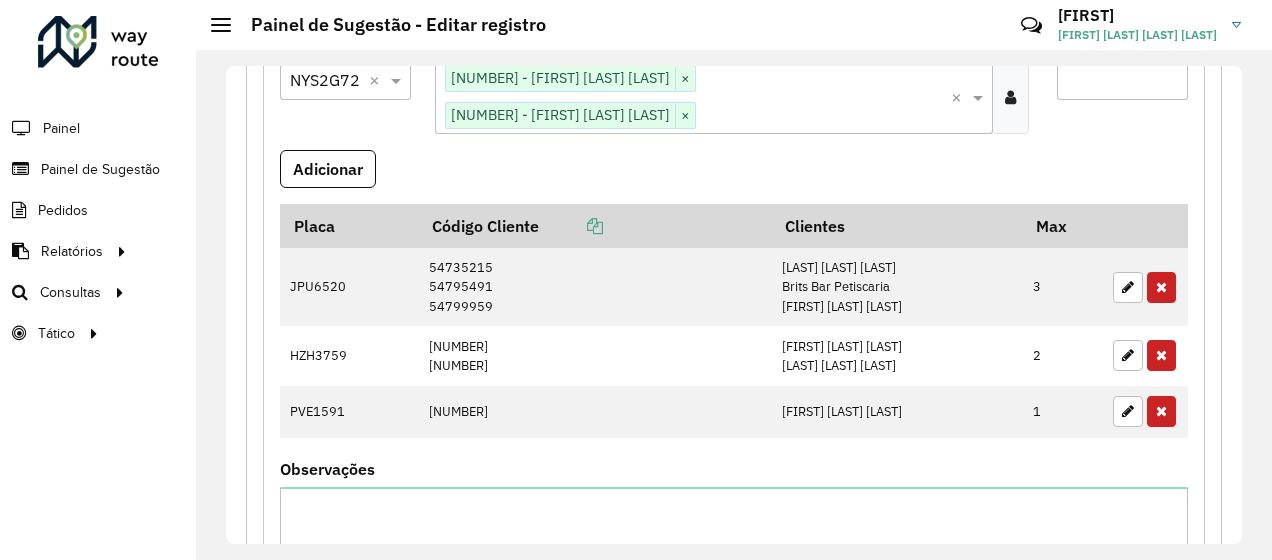 scroll, scrollTop: 500, scrollLeft: 0, axis: vertical 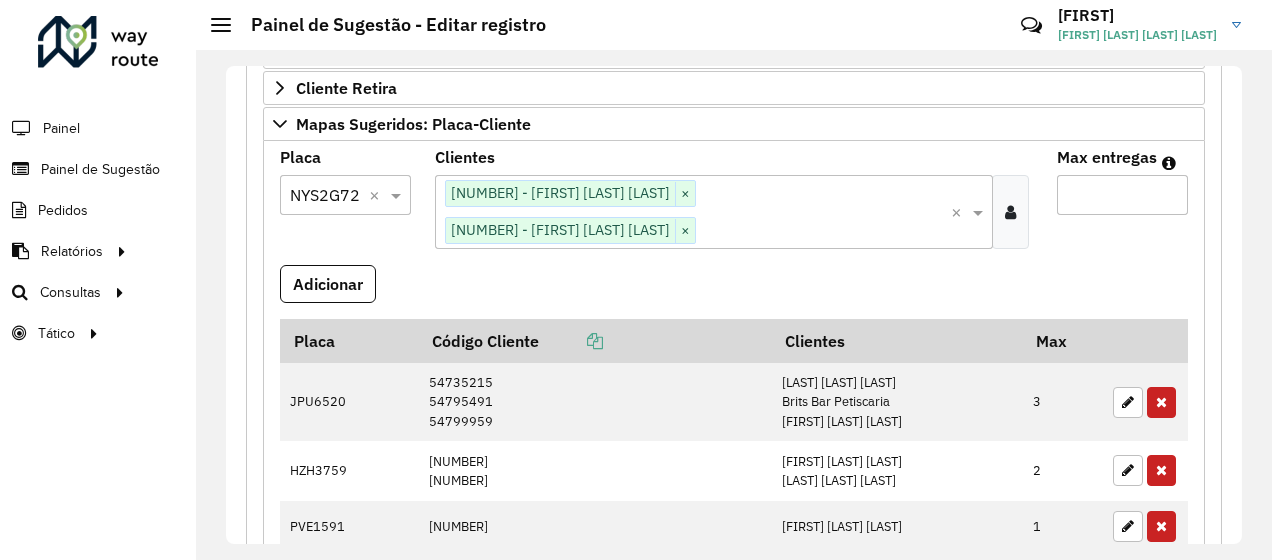 click at bounding box center [804, 231] 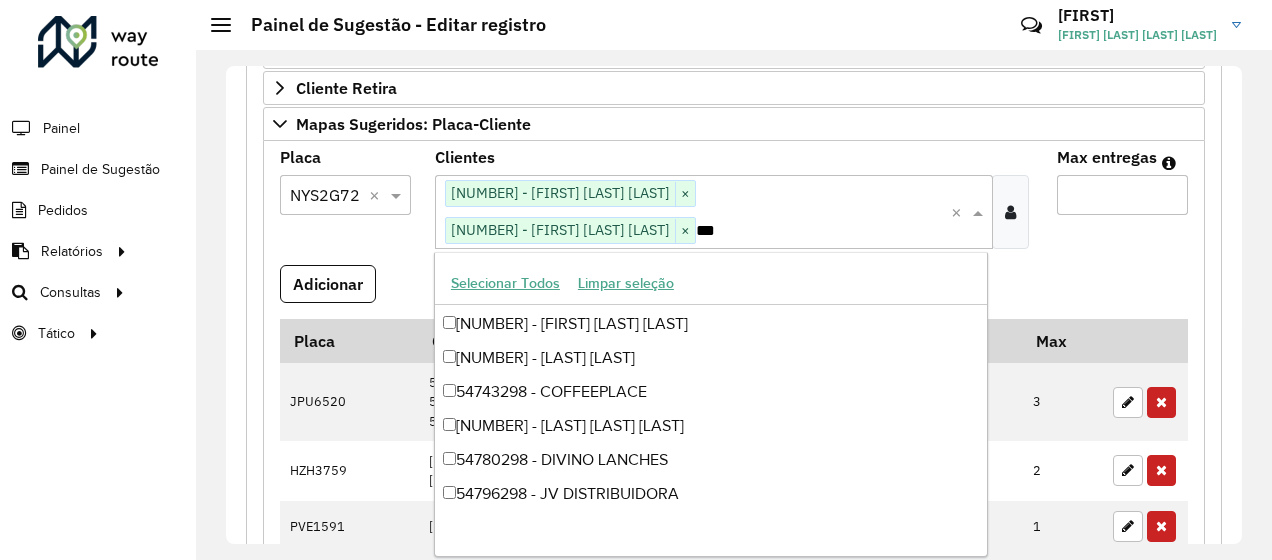 scroll, scrollTop: 0, scrollLeft: 0, axis: both 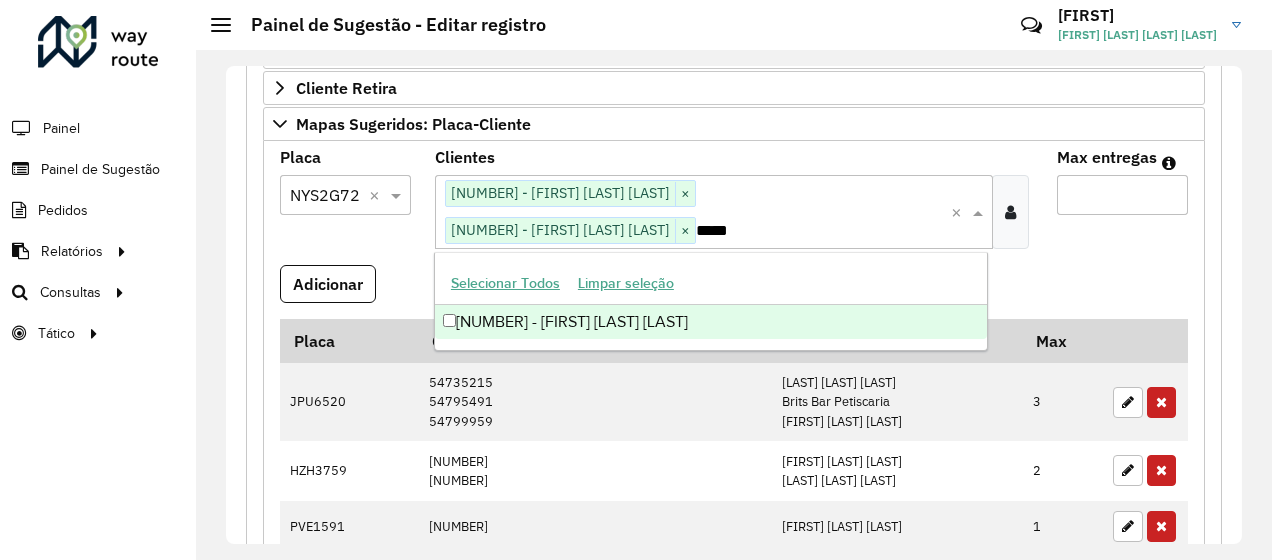 type on "*****" 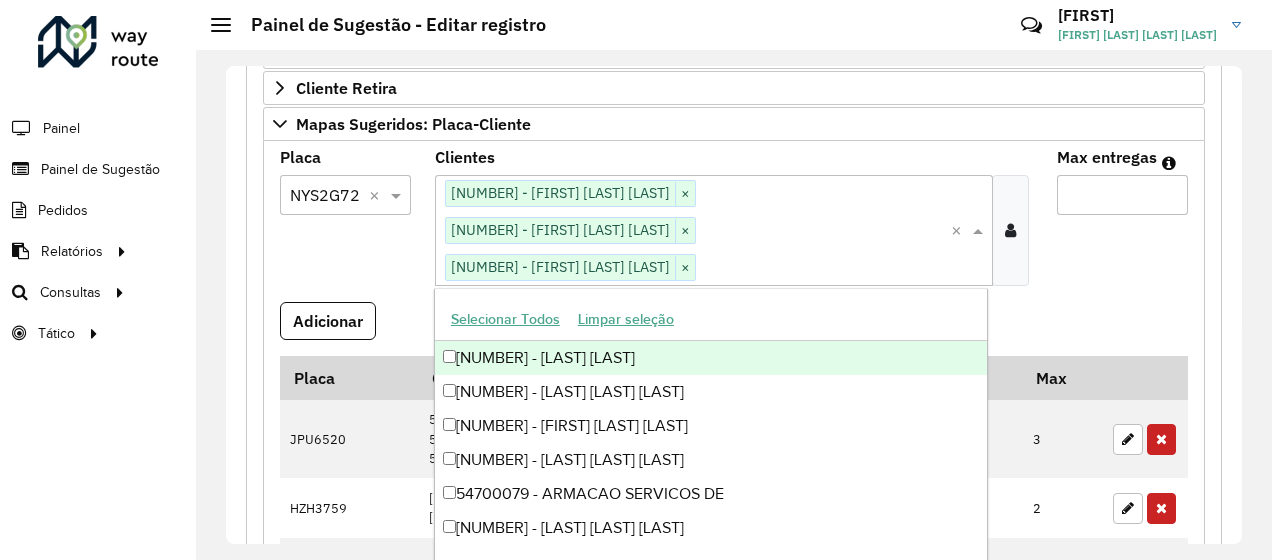 click on "Max entregas" at bounding box center [1122, 195] 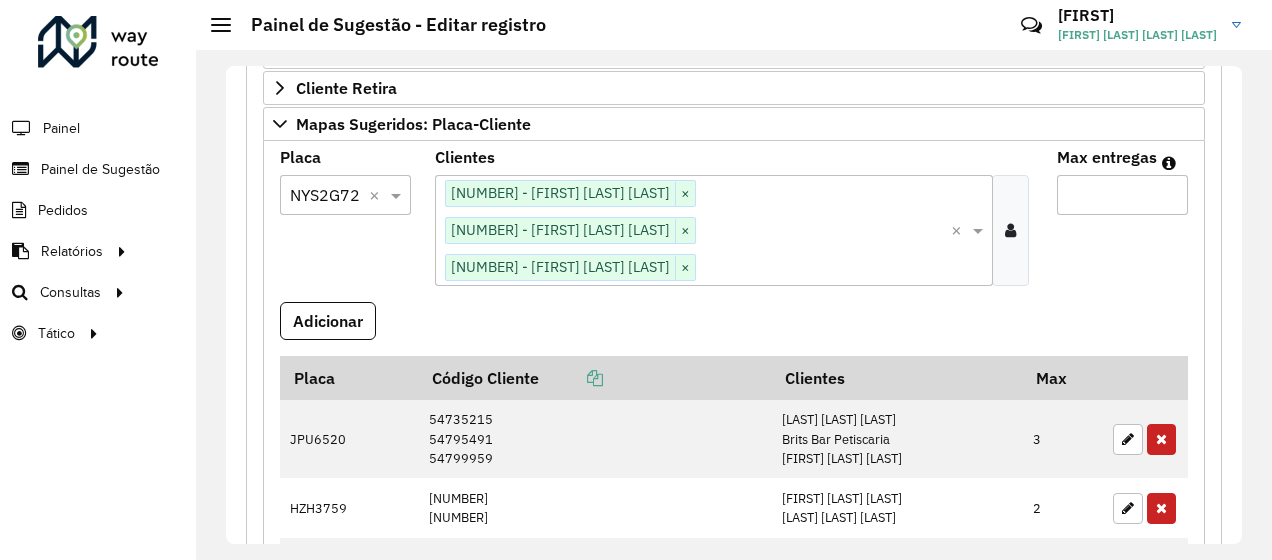 click on "*" at bounding box center (1122, 195) 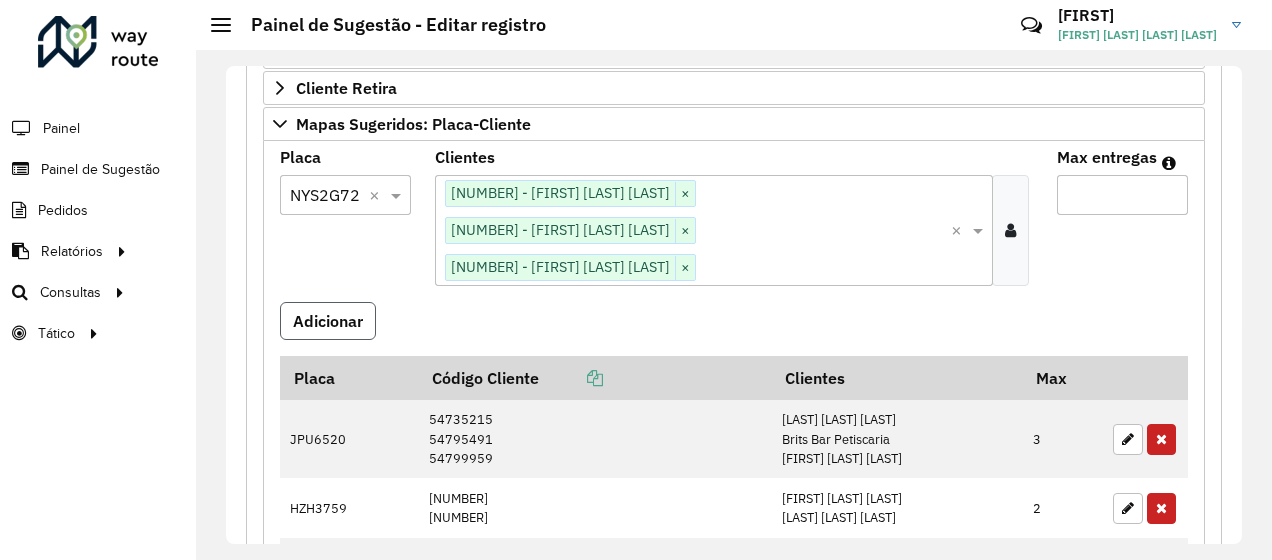 click on "Adicionar" at bounding box center (328, 321) 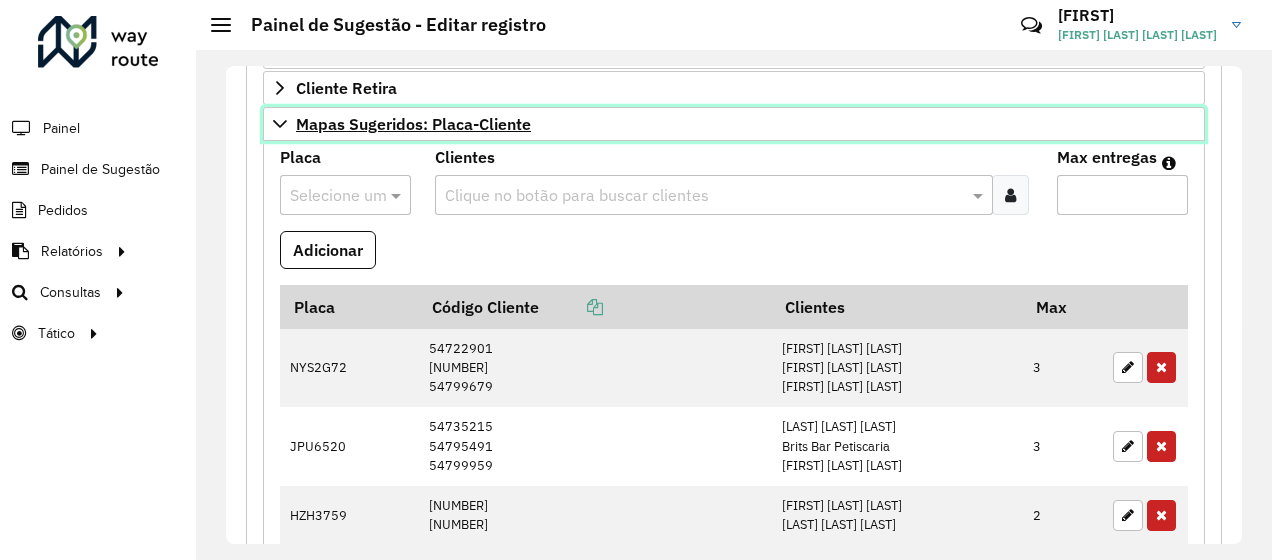 click 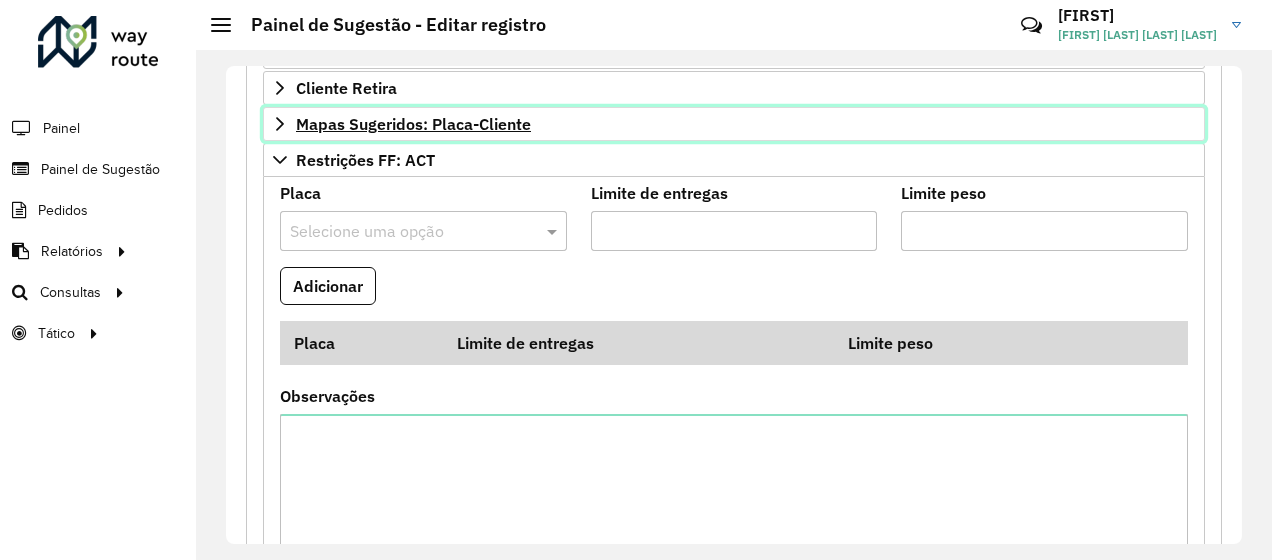 scroll, scrollTop: 856, scrollLeft: 0, axis: vertical 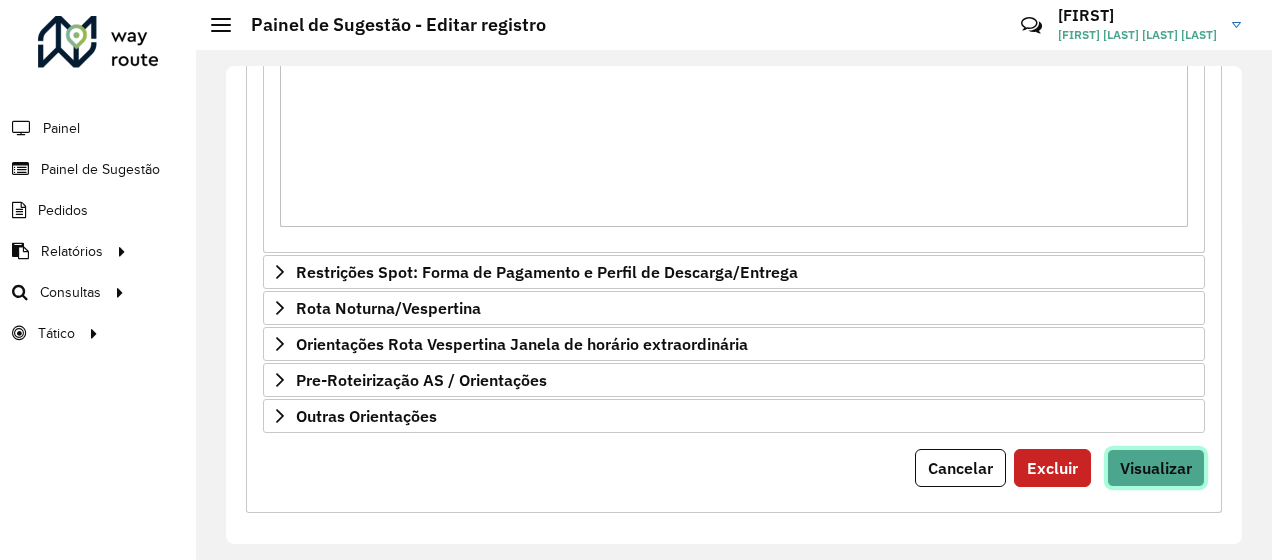 click on "Visualizar" at bounding box center [1156, 468] 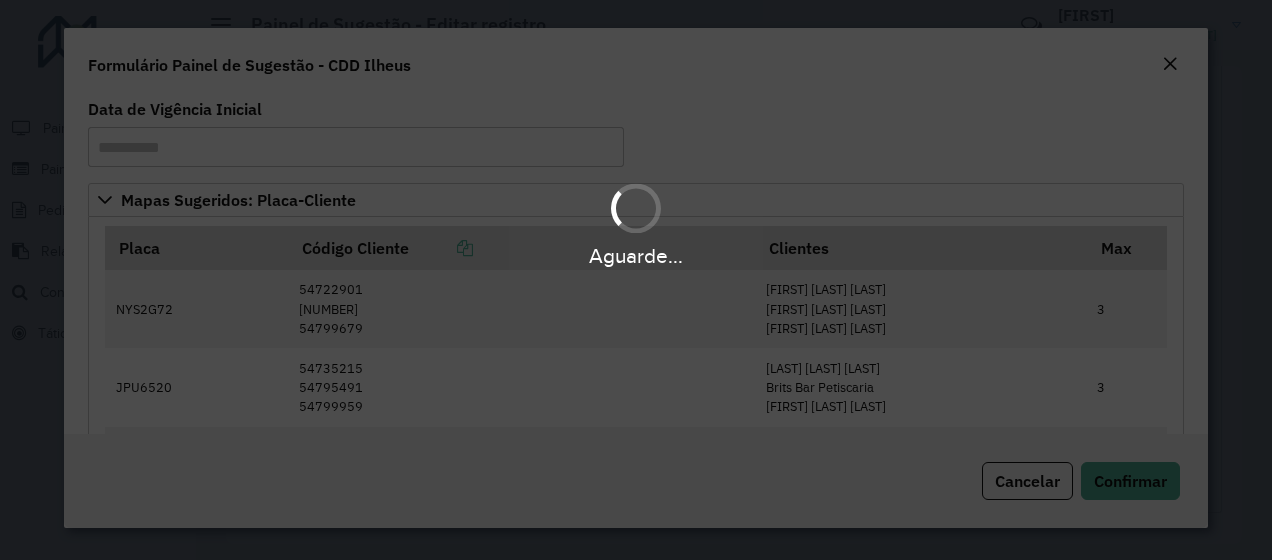 click on "[FIRST] [LAST] [LAST] [FIRST] [LAST] [LAST]" at bounding box center (636, 280) 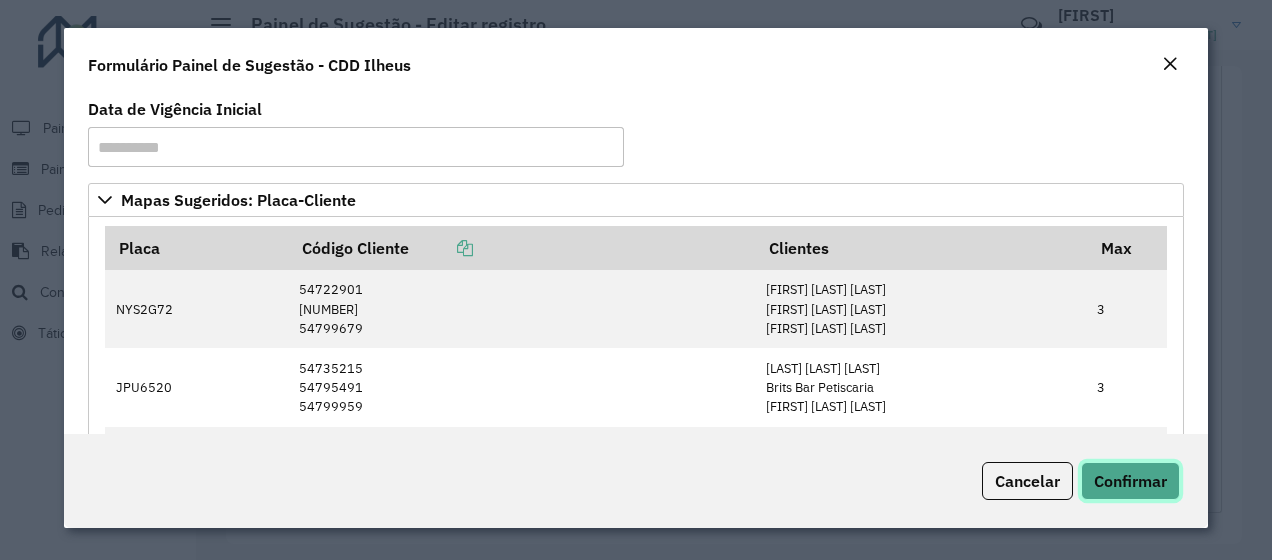 click on "Confirmar" 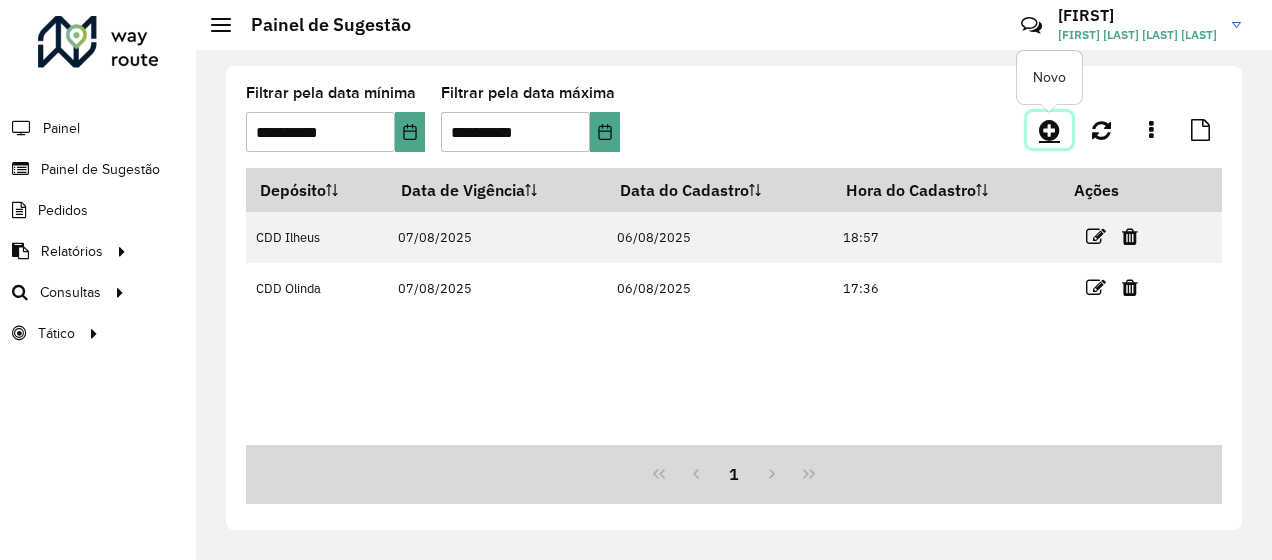 click 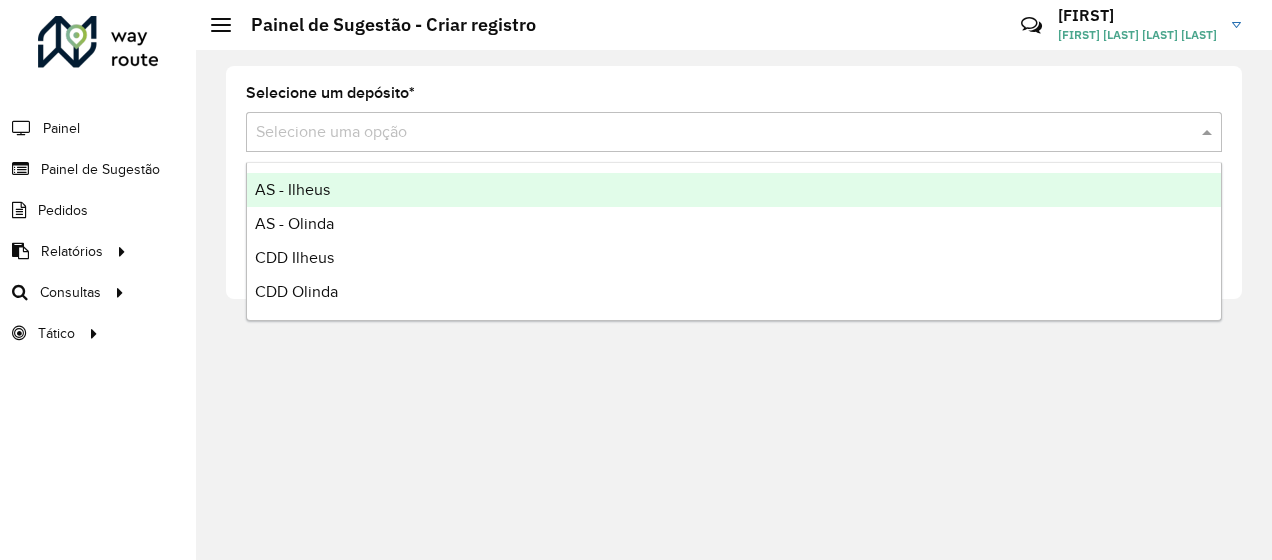 click at bounding box center (714, 133) 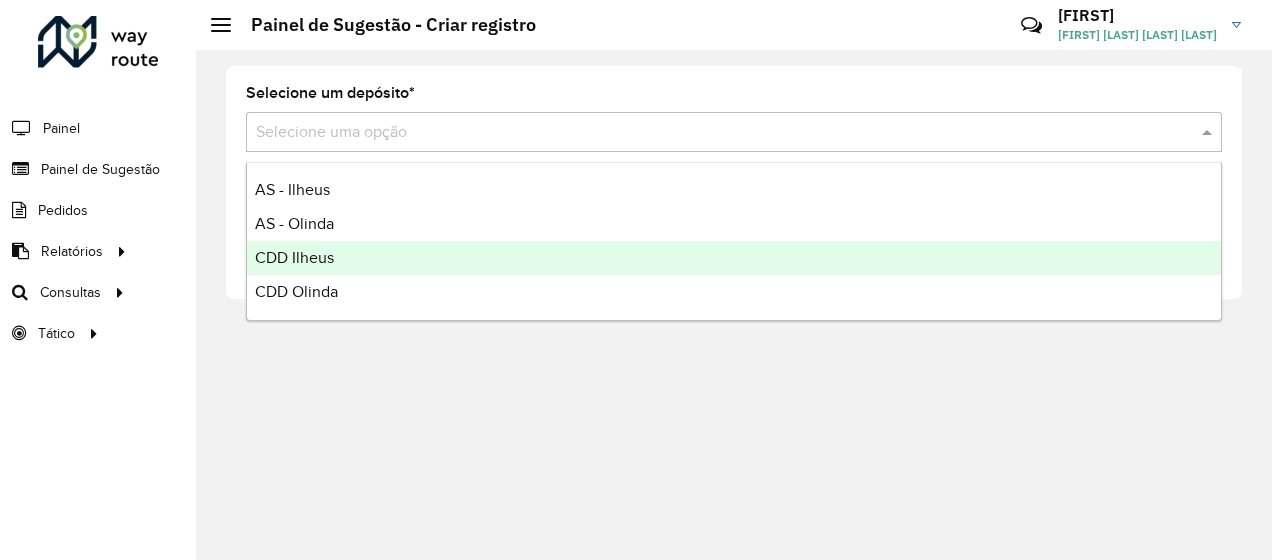 click on "CDD Ilheus" at bounding box center (294, 257) 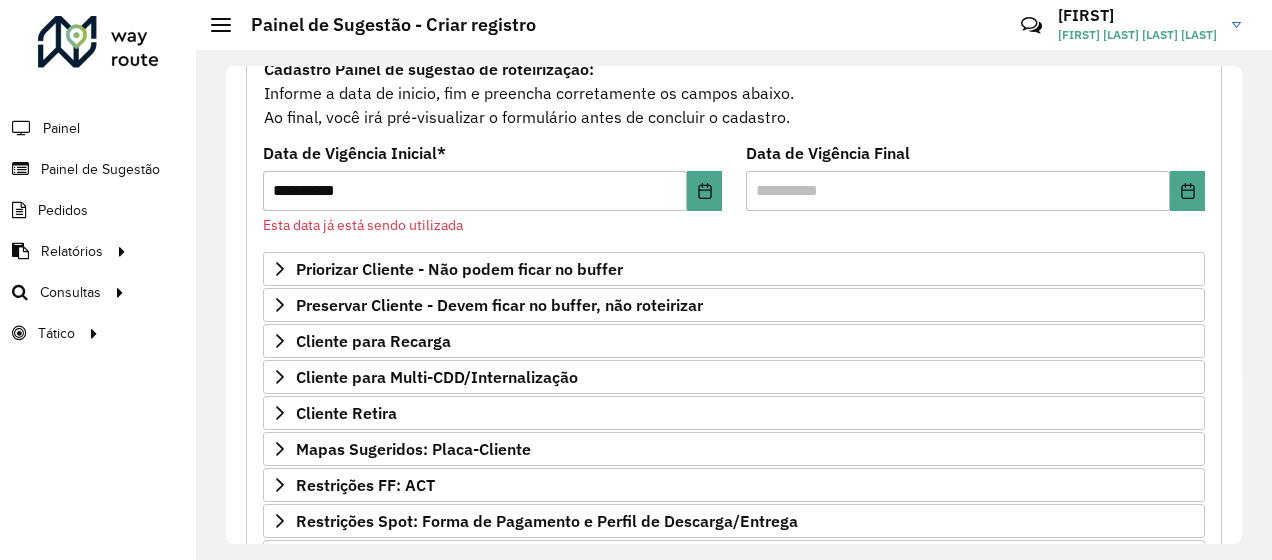scroll, scrollTop: 0, scrollLeft: 0, axis: both 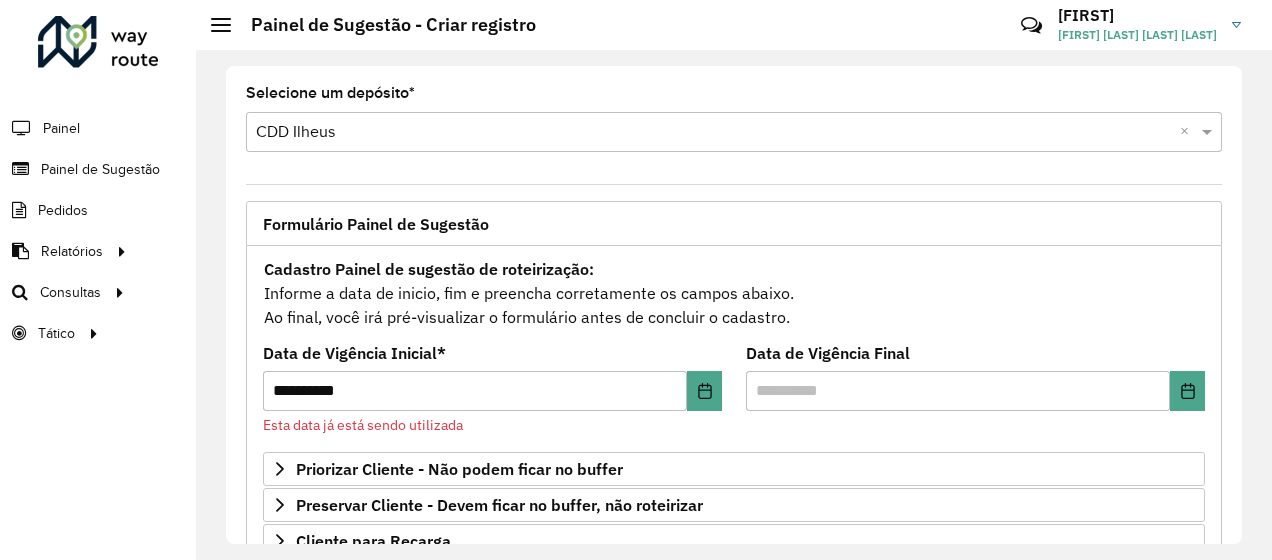 click at bounding box center (714, 133) 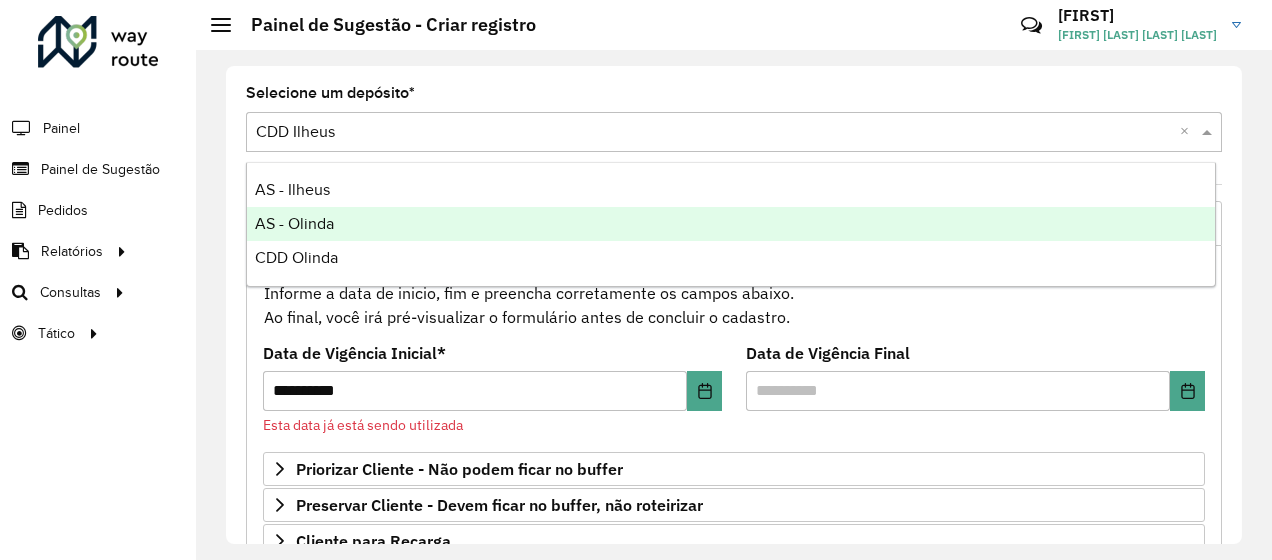 click on "AS - Ilheus" at bounding box center (731, 190) 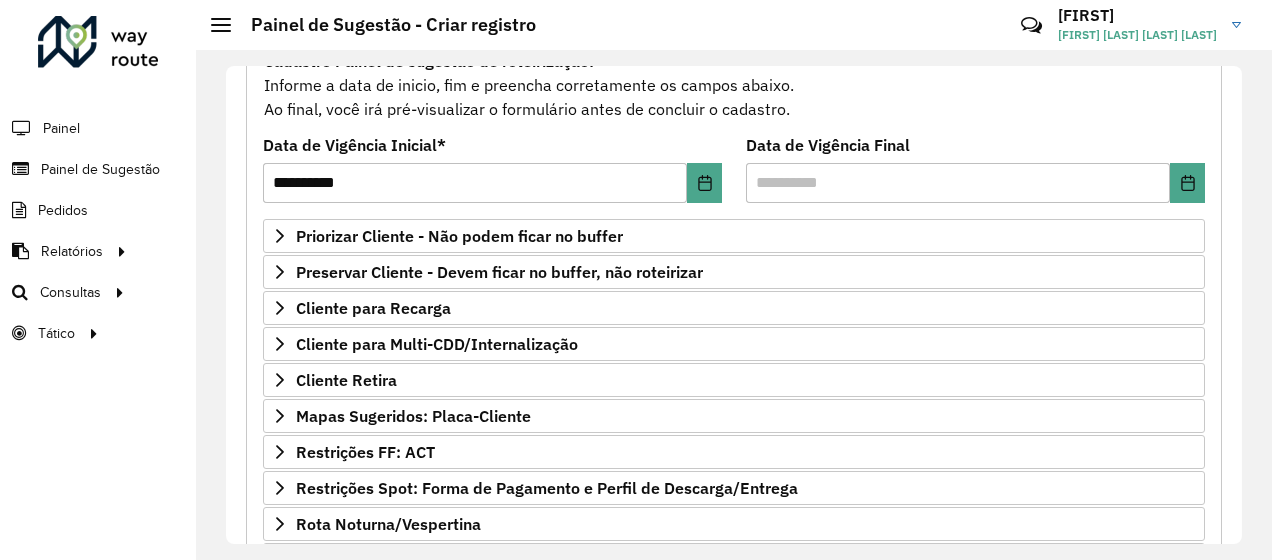 scroll, scrollTop: 400, scrollLeft: 0, axis: vertical 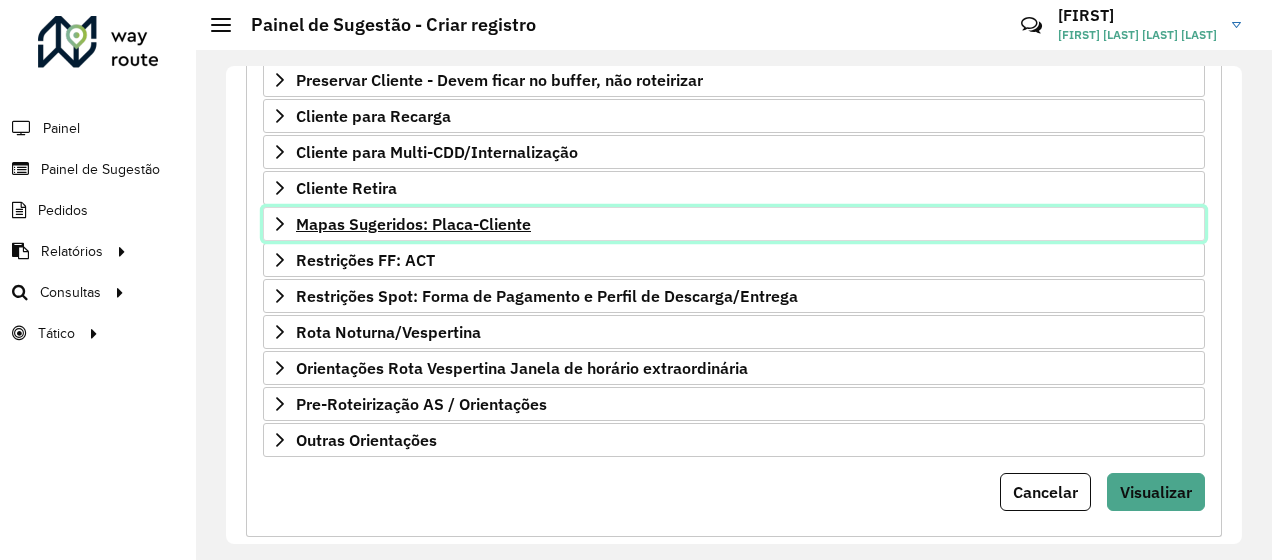 click on "Mapas Sugeridos: Placa-Cliente" at bounding box center [413, 224] 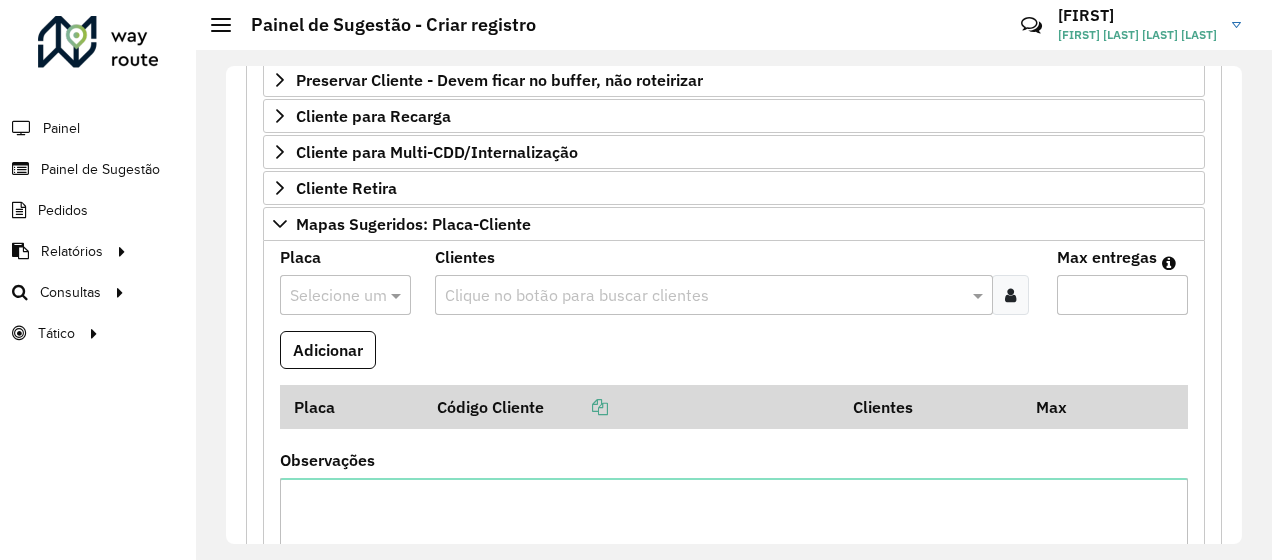 click at bounding box center (325, 296) 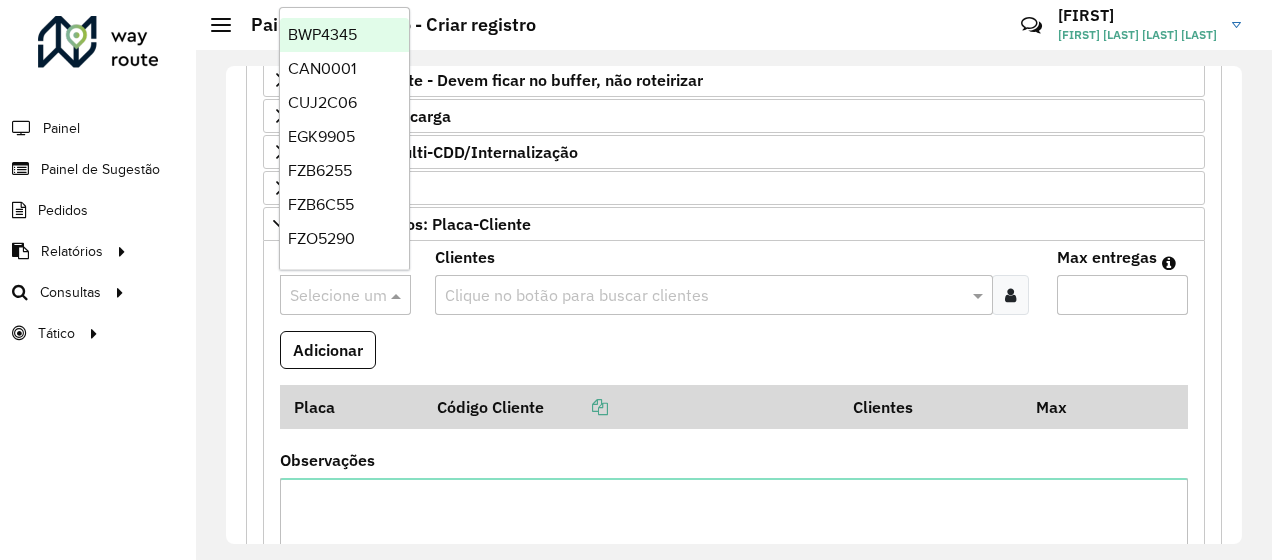 paste on "*******" 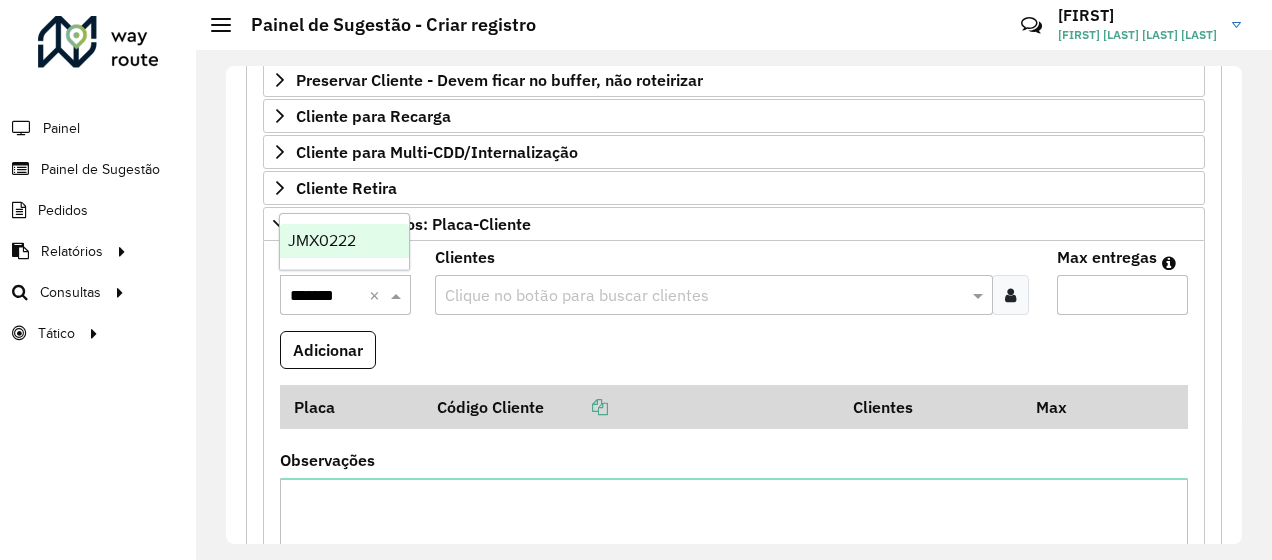 type 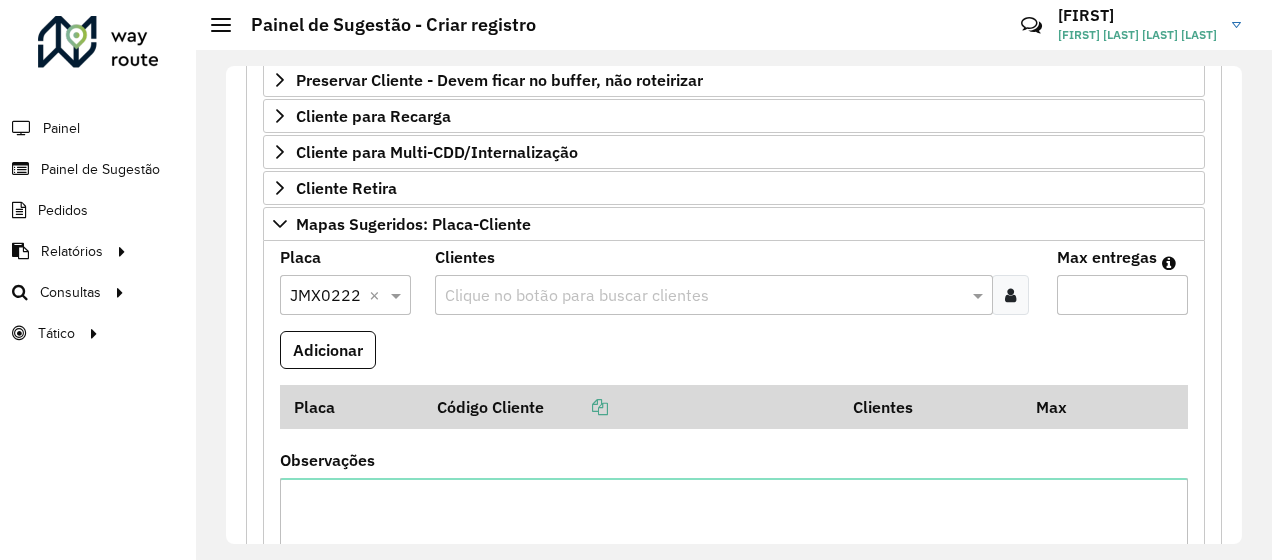 paste on "*****" 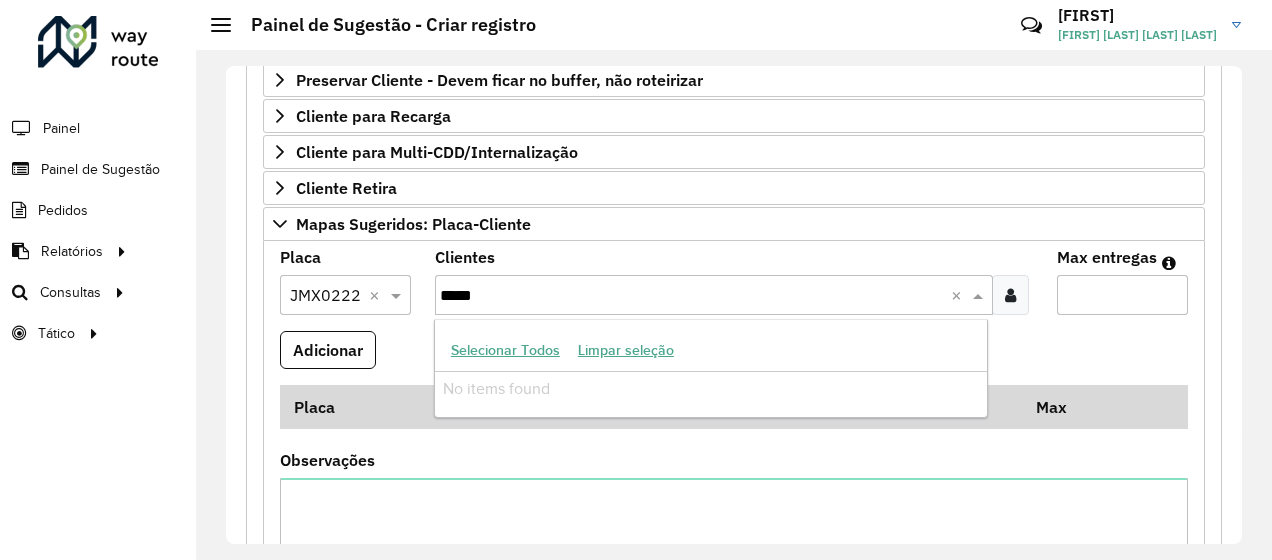 type on "*****" 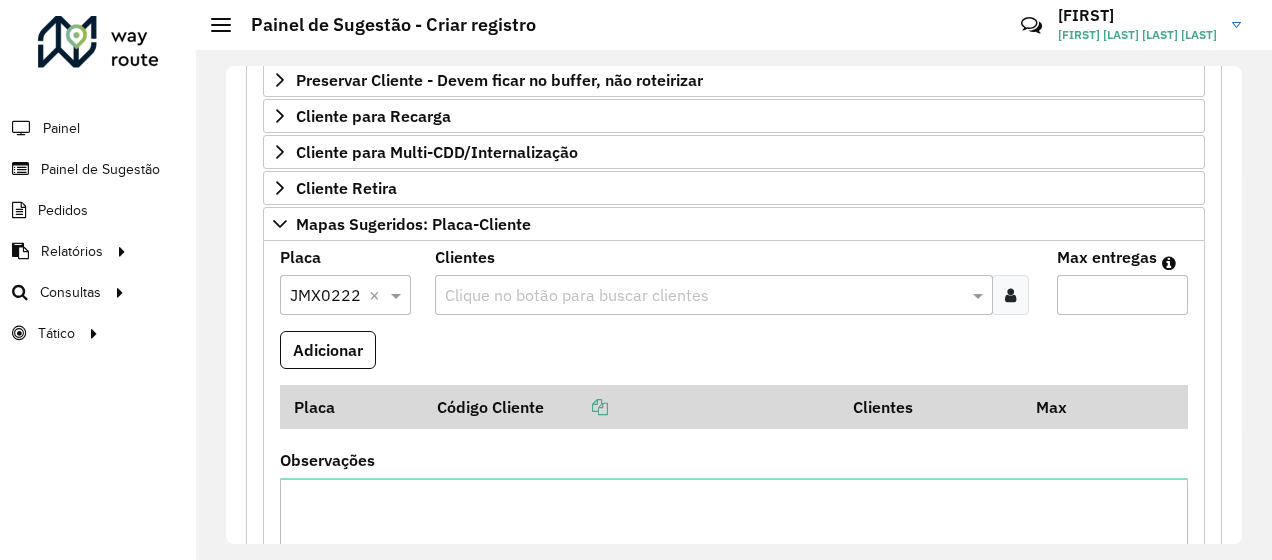click at bounding box center (703, 296) 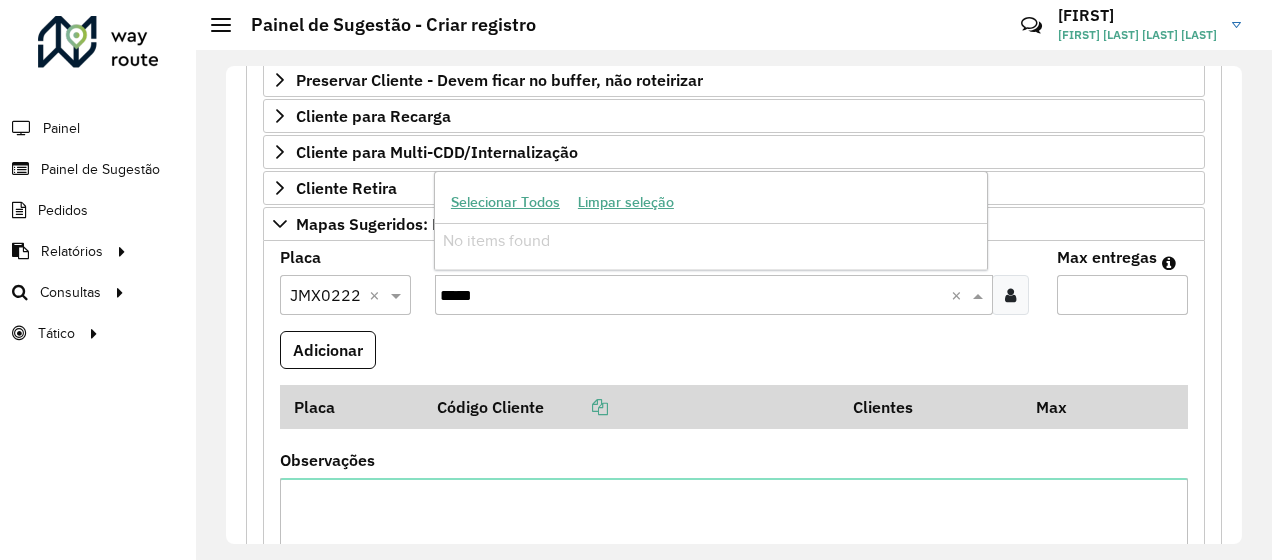 type on "*****" 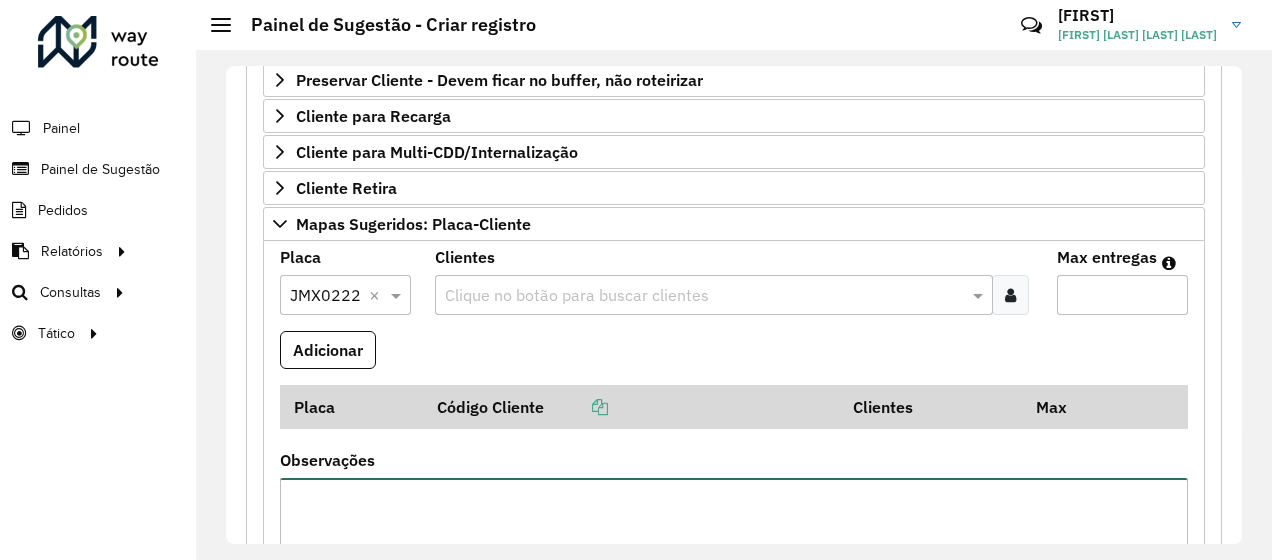 click on "Observações" at bounding box center (734, 562) 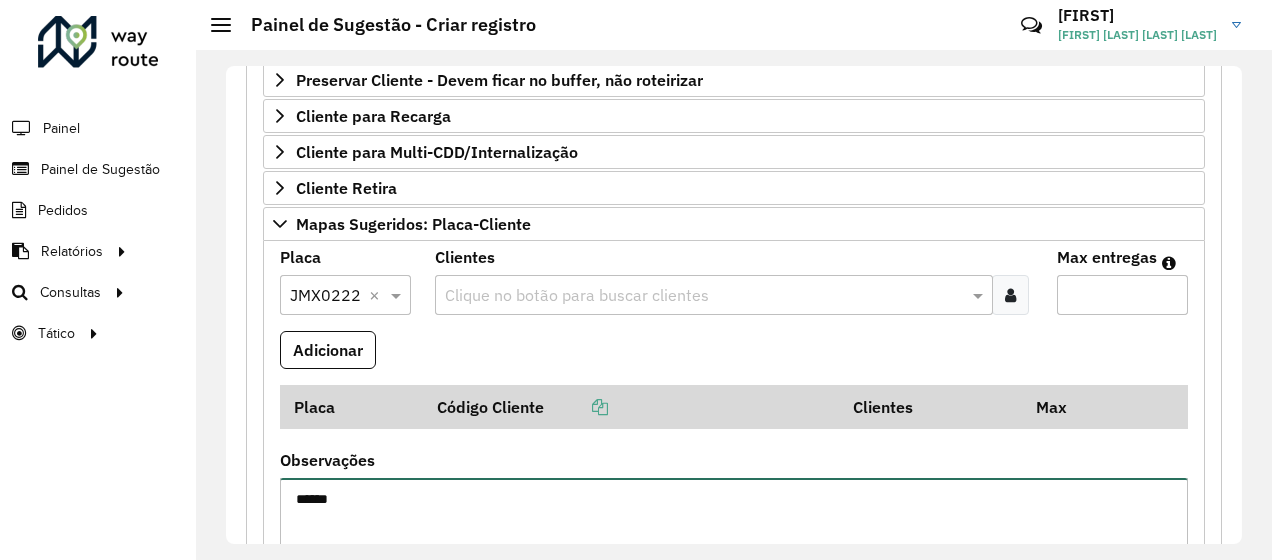 click on "*****" at bounding box center (734, 562) 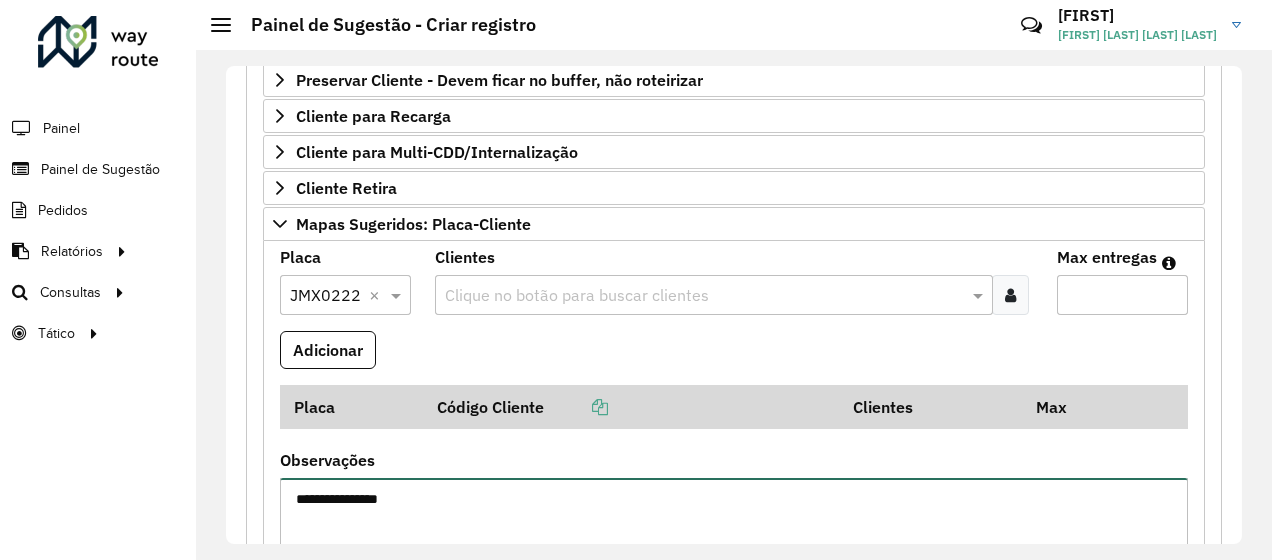 type on "**********" 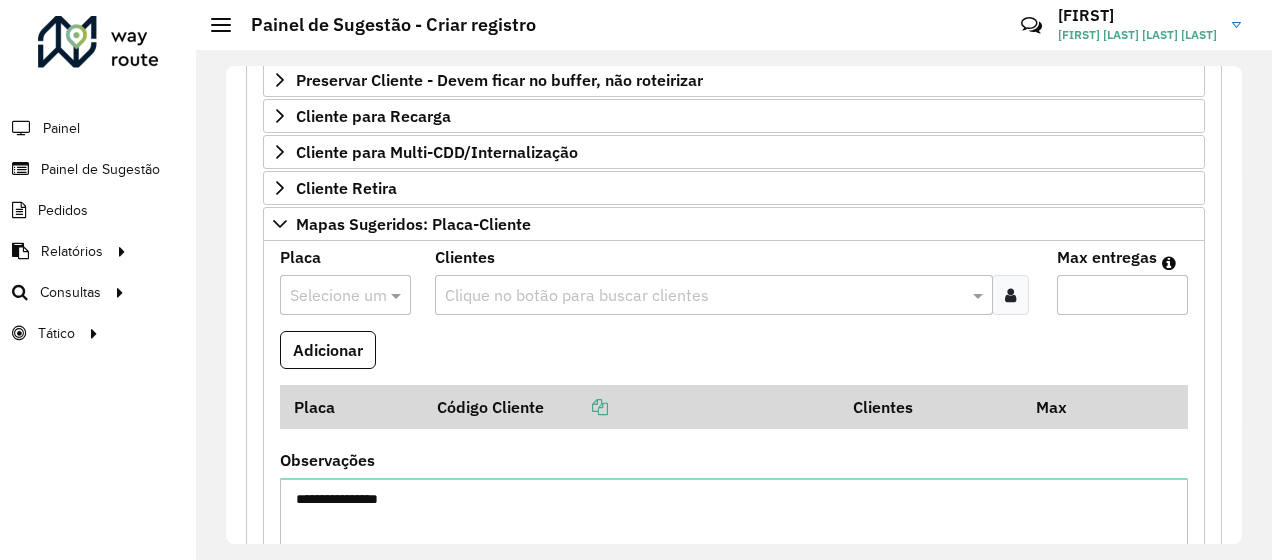 click on "Adicionar" at bounding box center (734, 358) 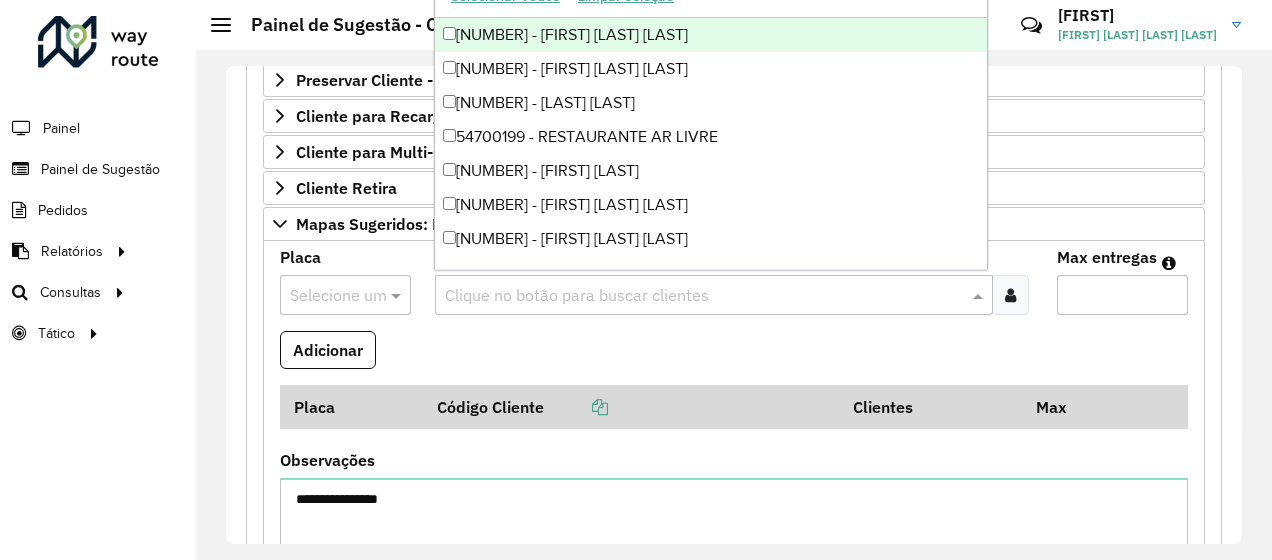 paste on "*****" 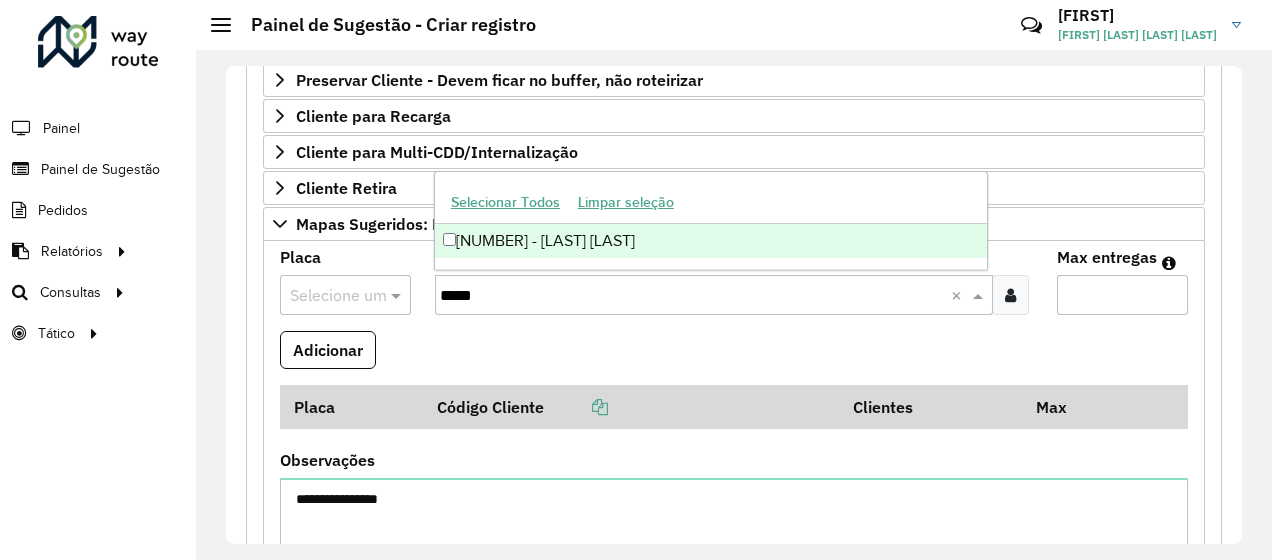 type on "*****" 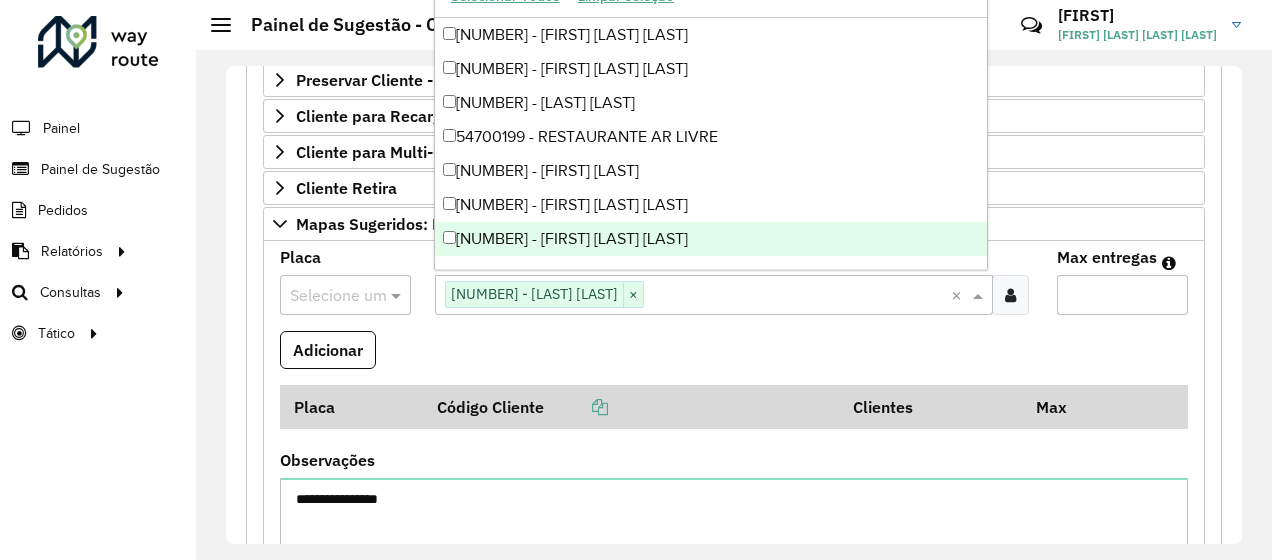 click at bounding box center (325, 296) 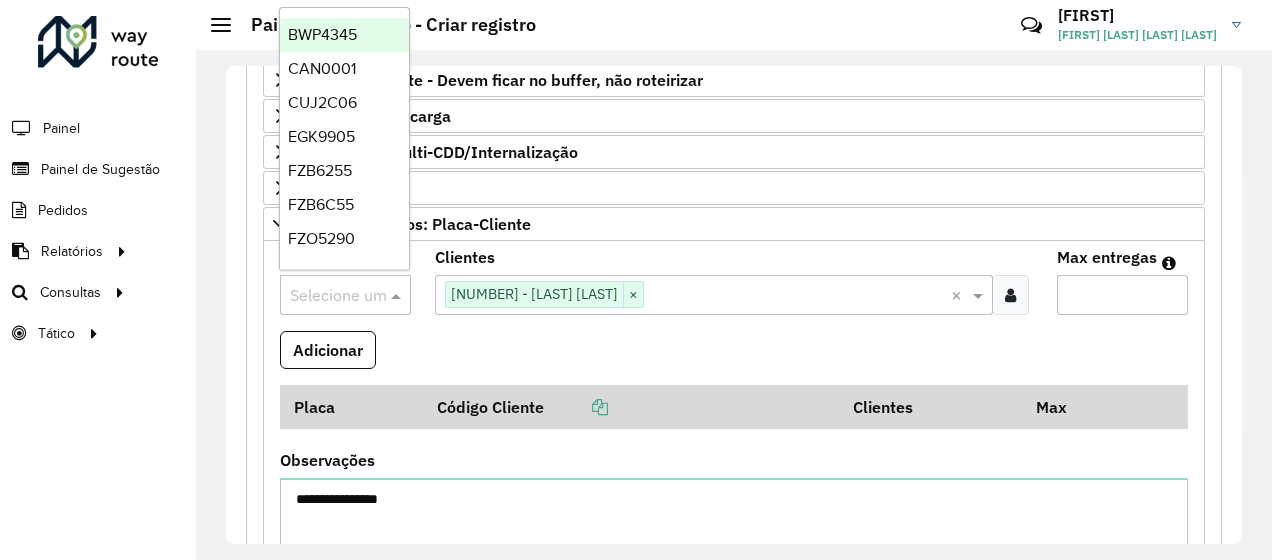 click at bounding box center (325, 296) 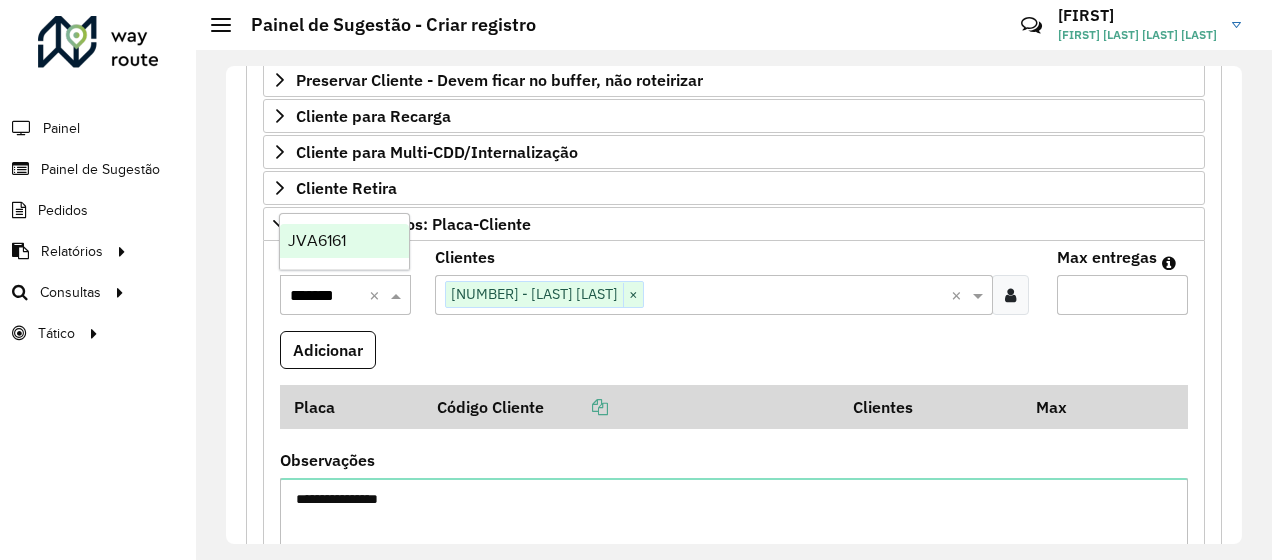 type 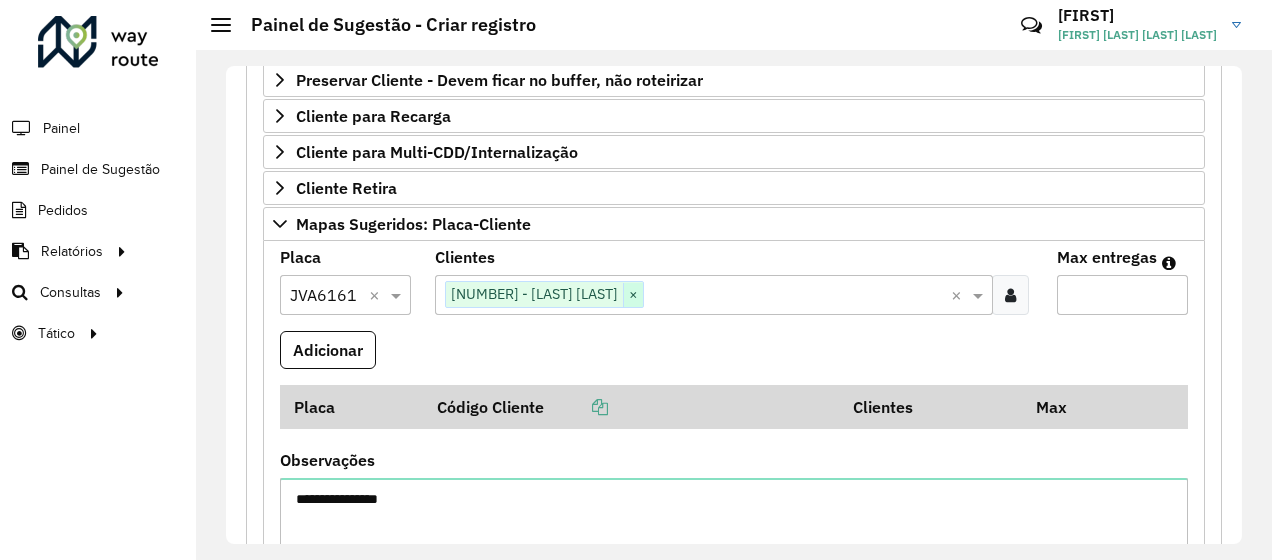 click on "×" at bounding box center [633, 295] 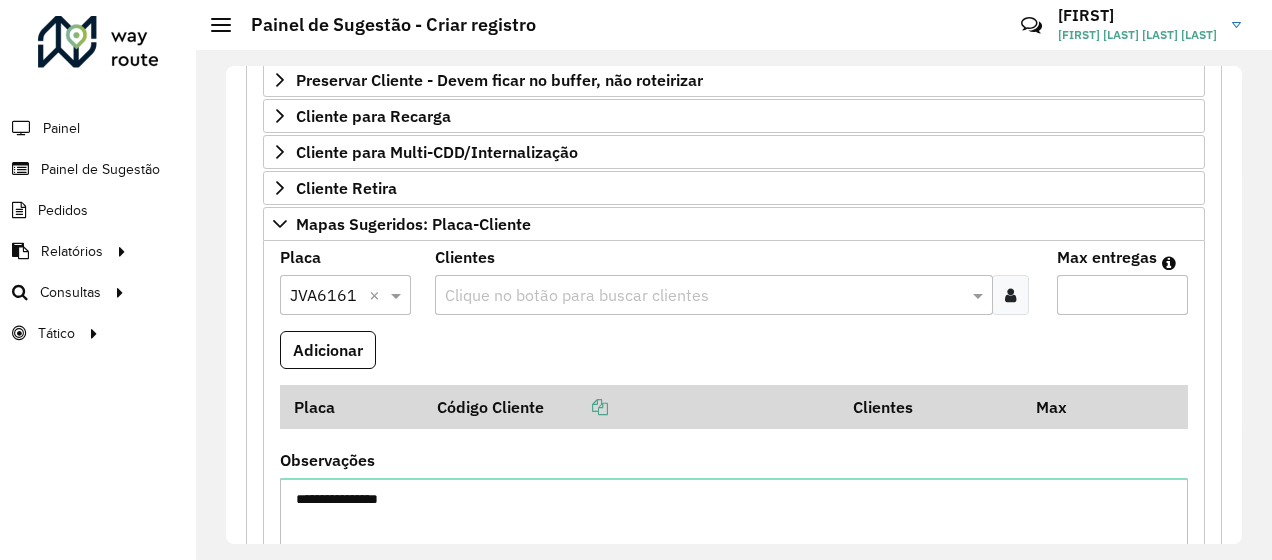 paste on "*****" 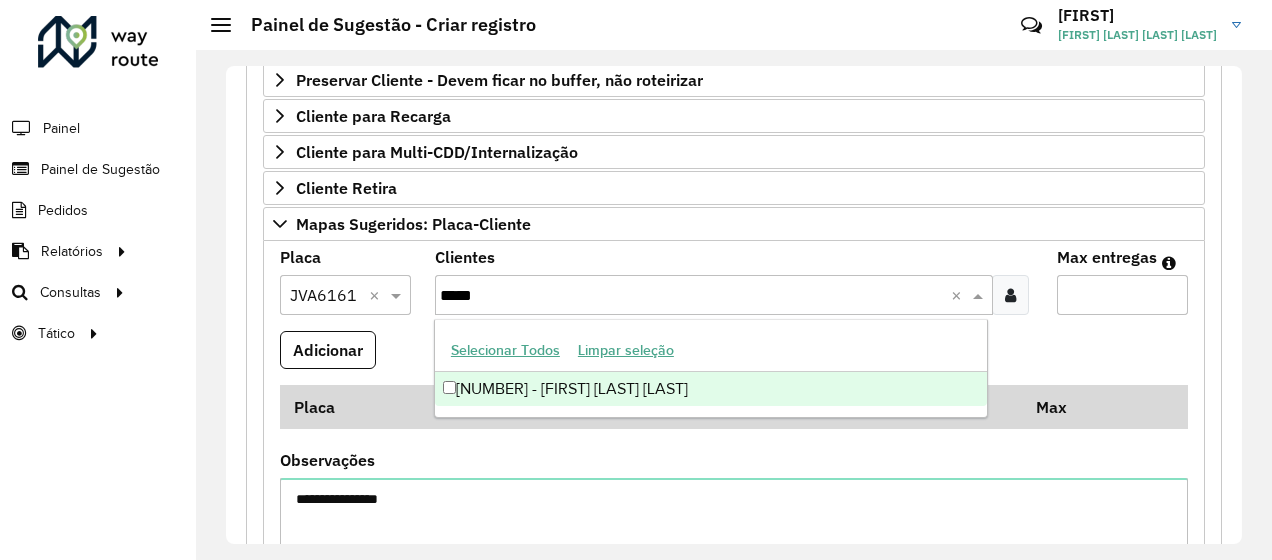 type on "*****" 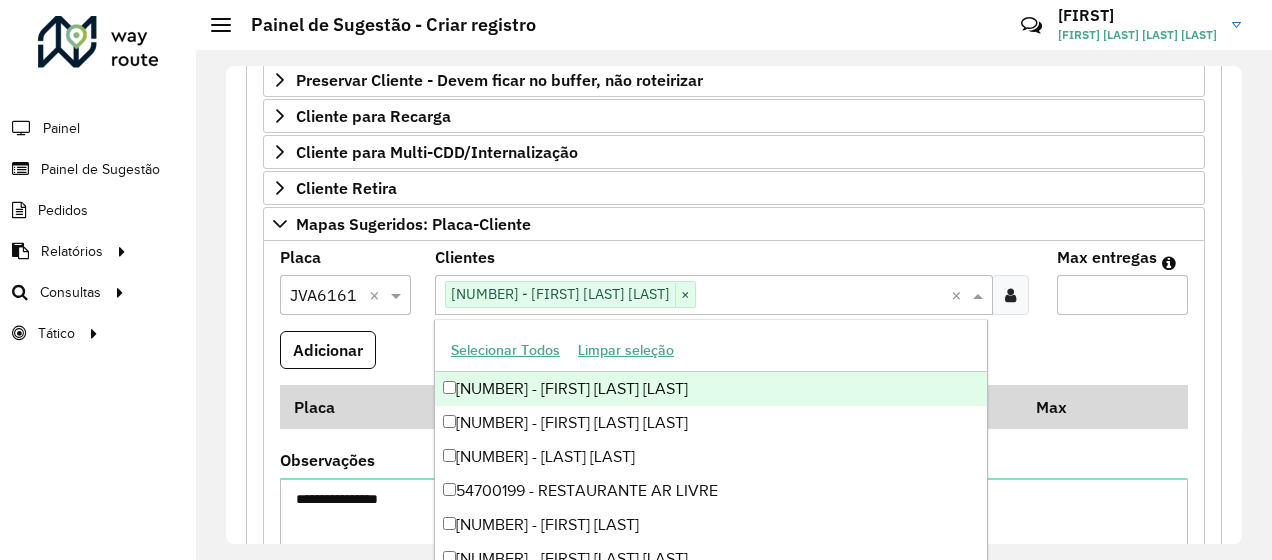 type on "*" 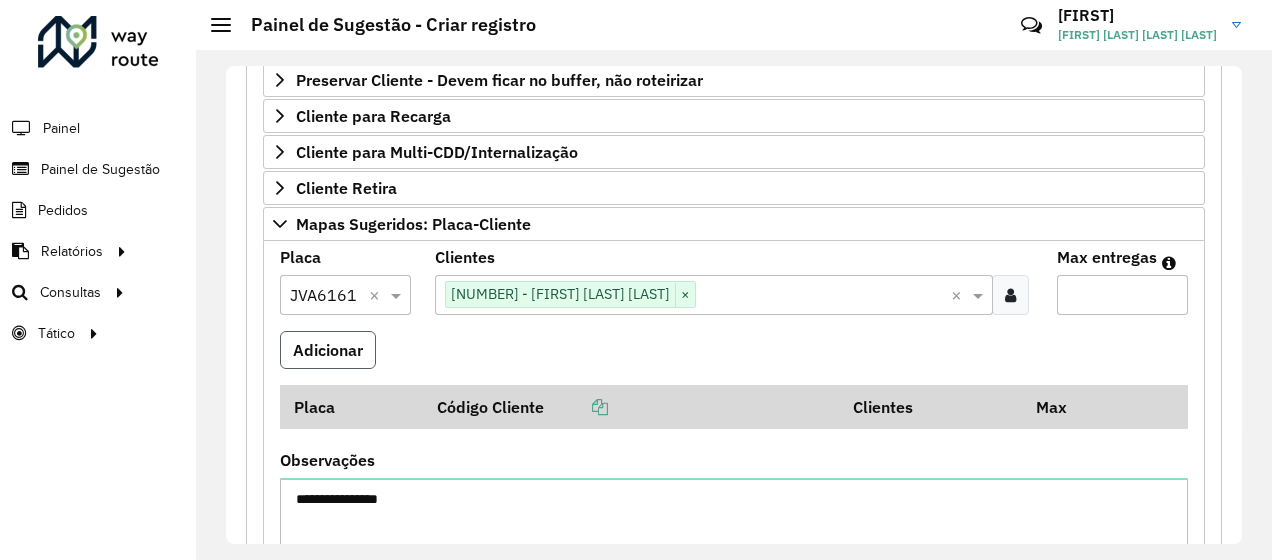 click on "Adicionar" at bounding box center (328, 350) 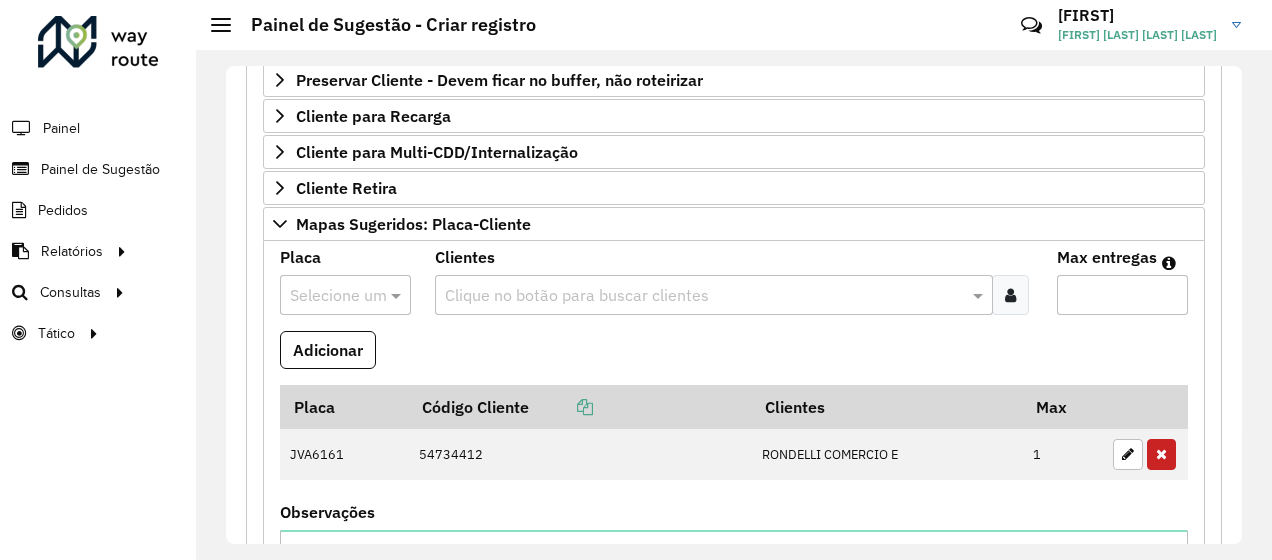 scroll, scrollTop: 400, scrollLeft: 0, axis: vertical 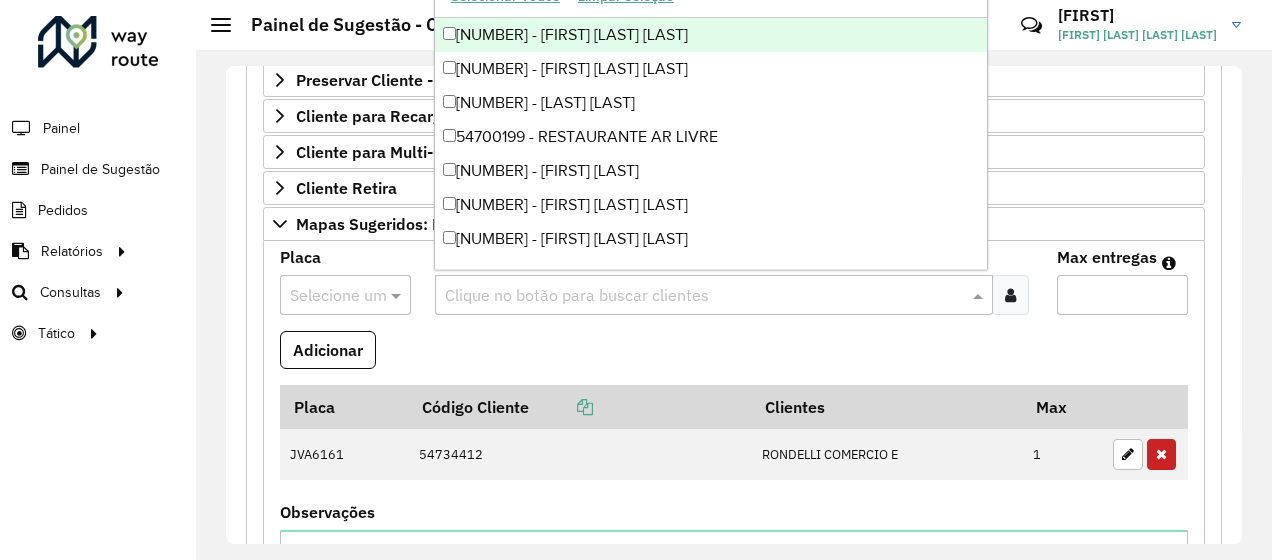 paste on "*****" 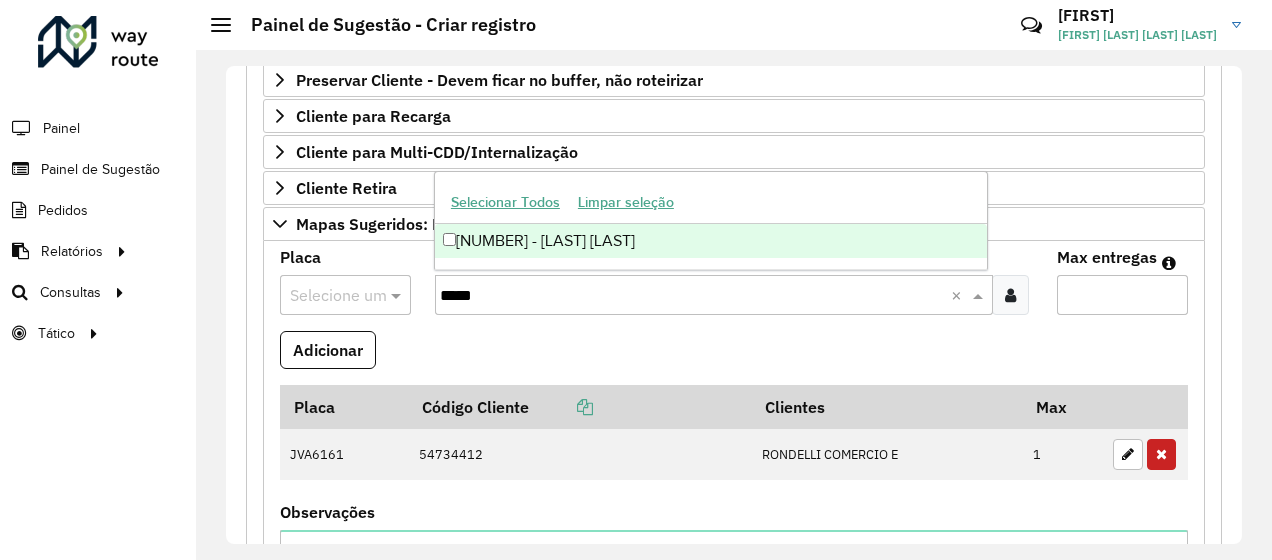 type on "*****" 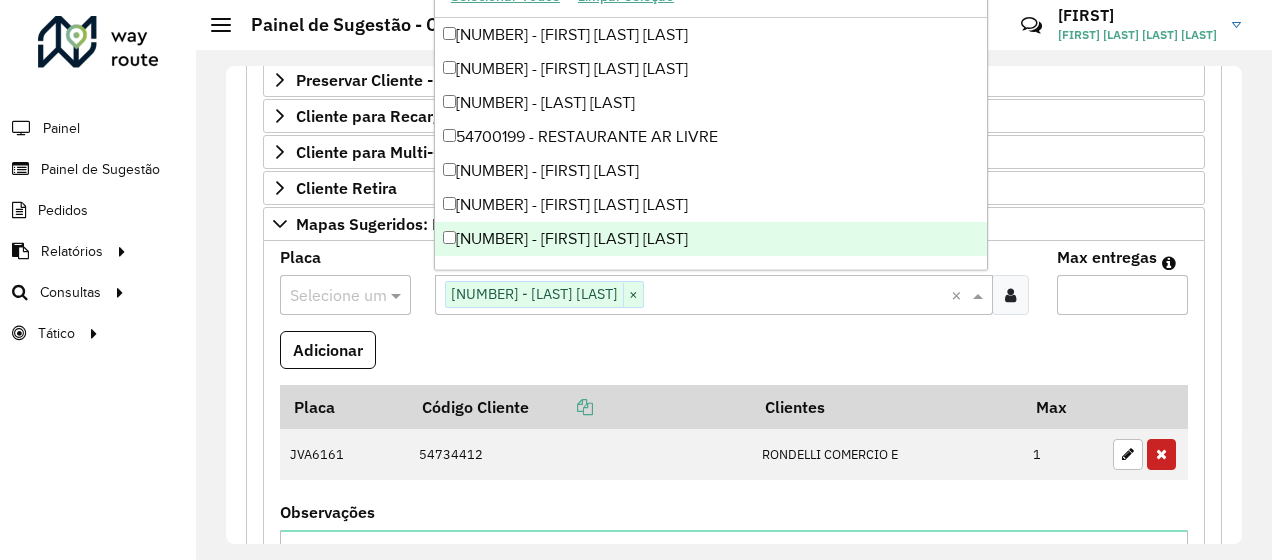 click at bounding box center [325, 296] 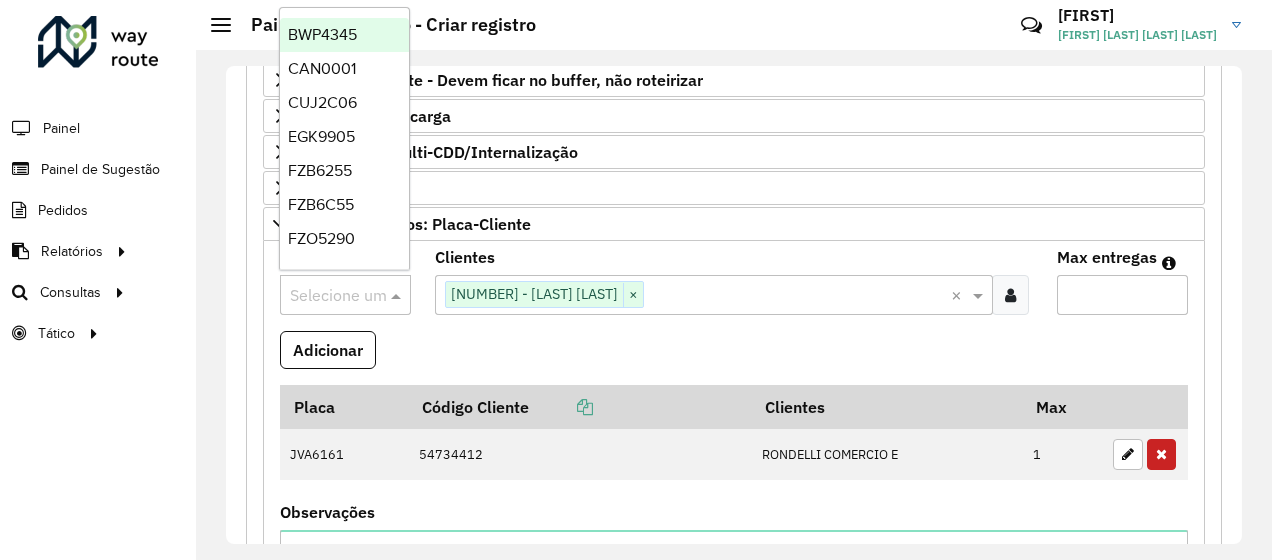 paste on "*******" 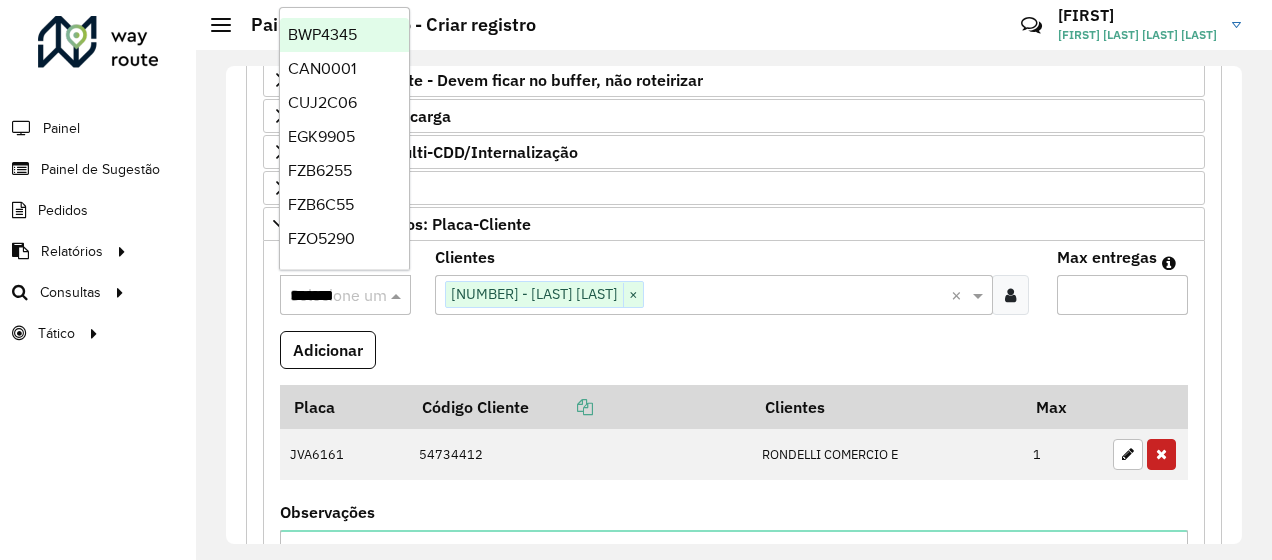 scroll, scrollTop: 0, scrollLeft: 6, axis: horizontal 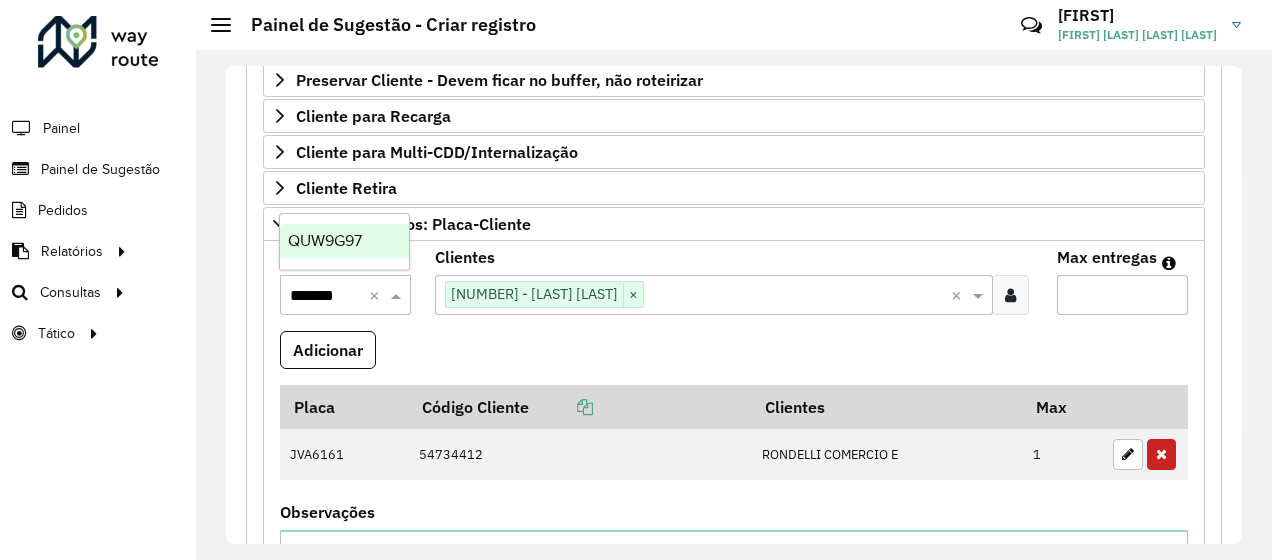 type 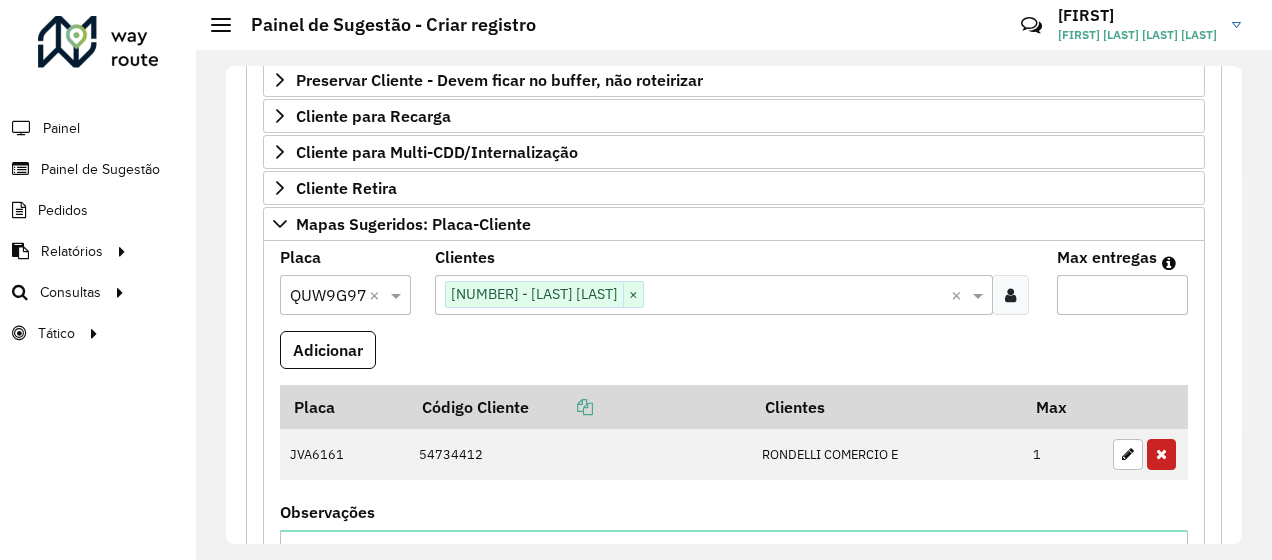 scroll, scrollTop: 0, scrollLeft: 0, axis: both 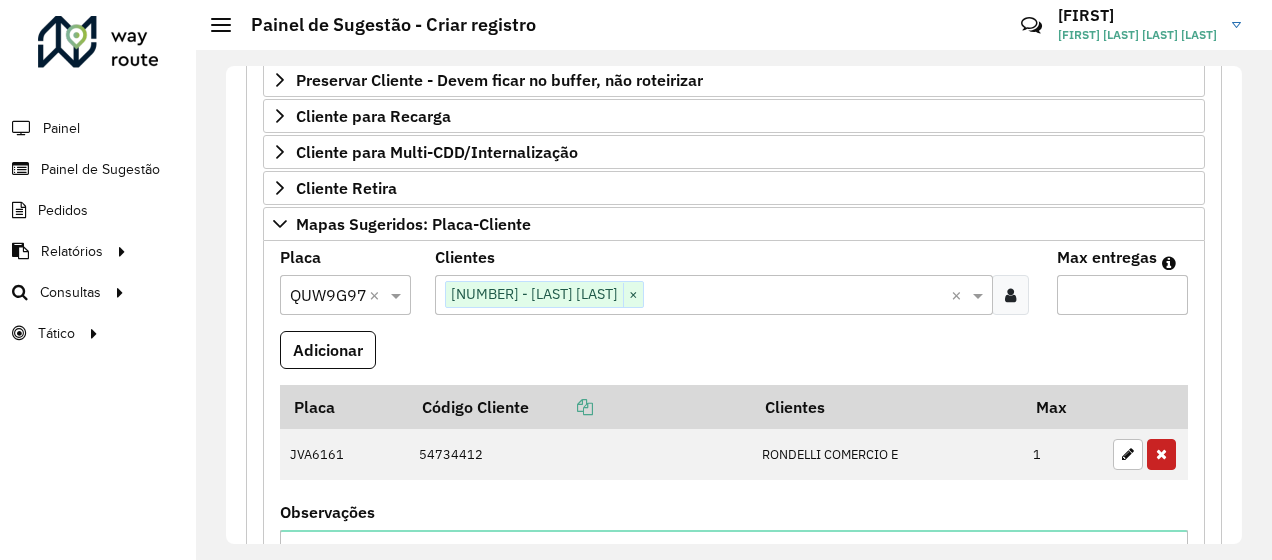 type on "*" 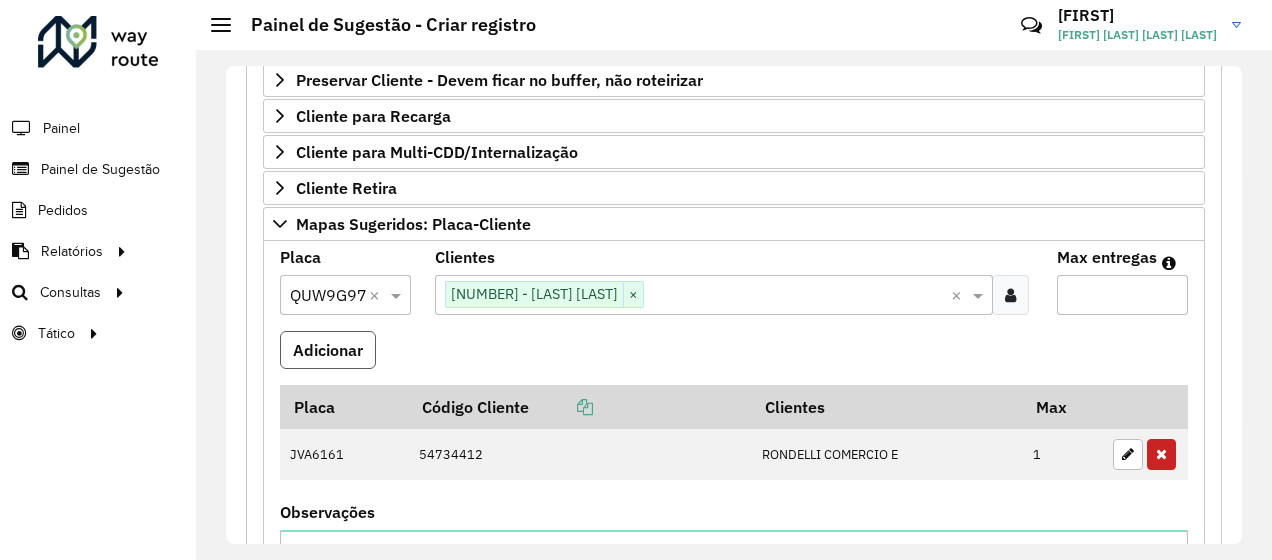 click on "Adicionar" at bounding box center [328, 350] 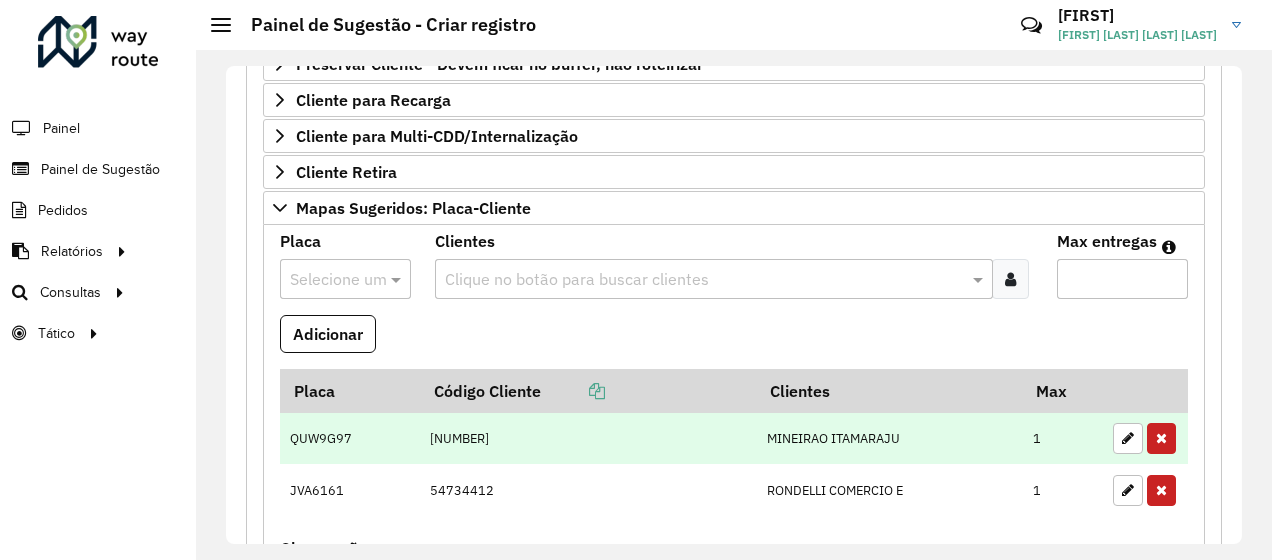 scroll, scrollTop: 400, scrollLeft: 0, axis: vertical 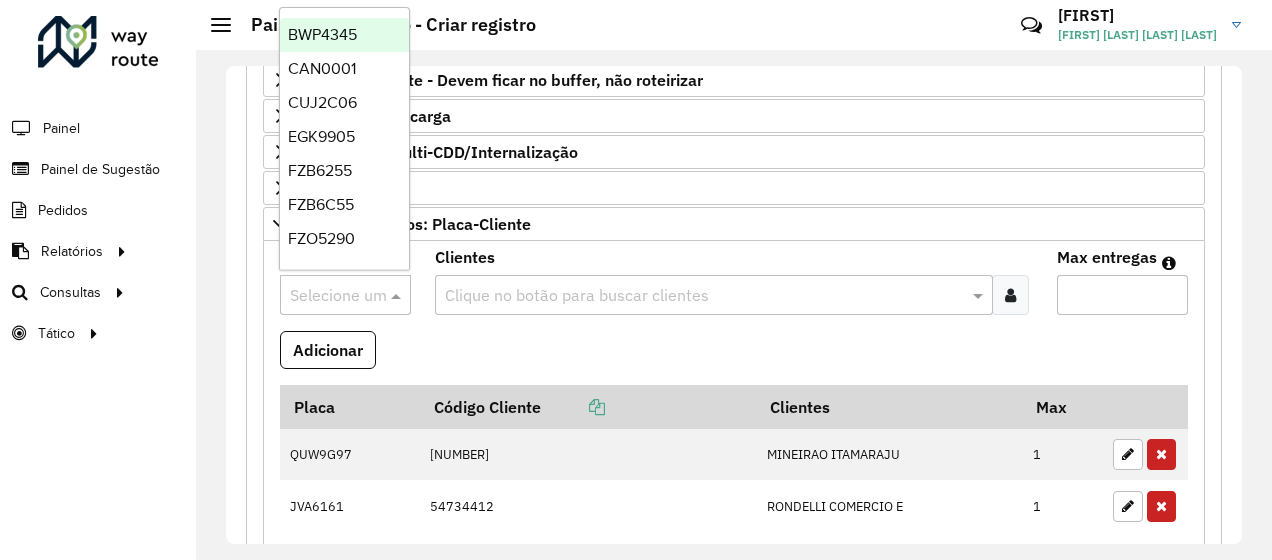 click at bounding box center (345, 295) 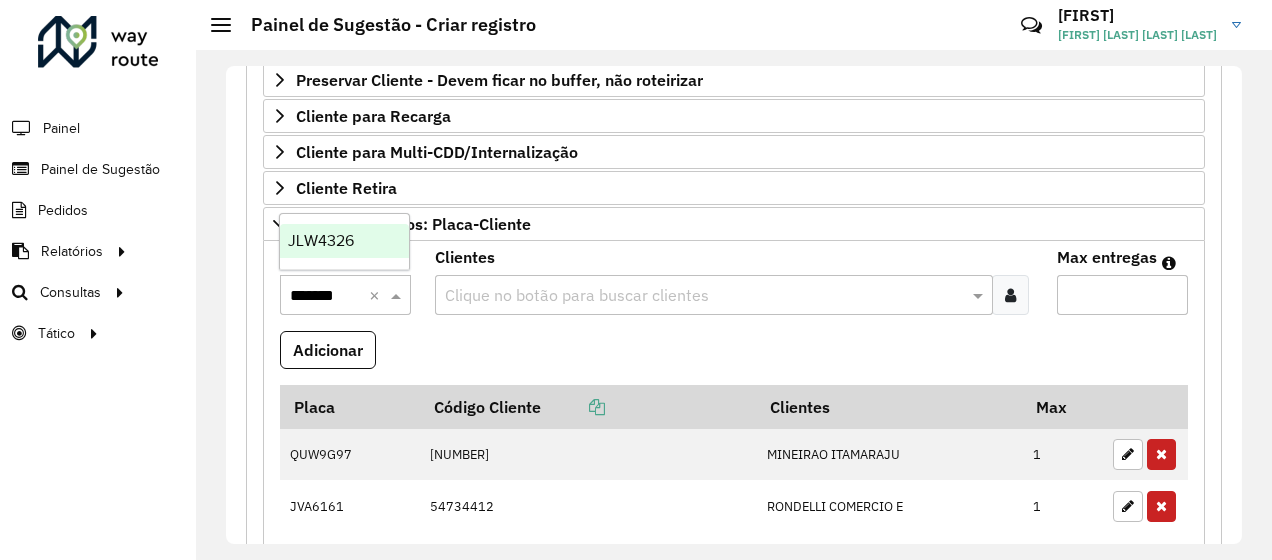 type 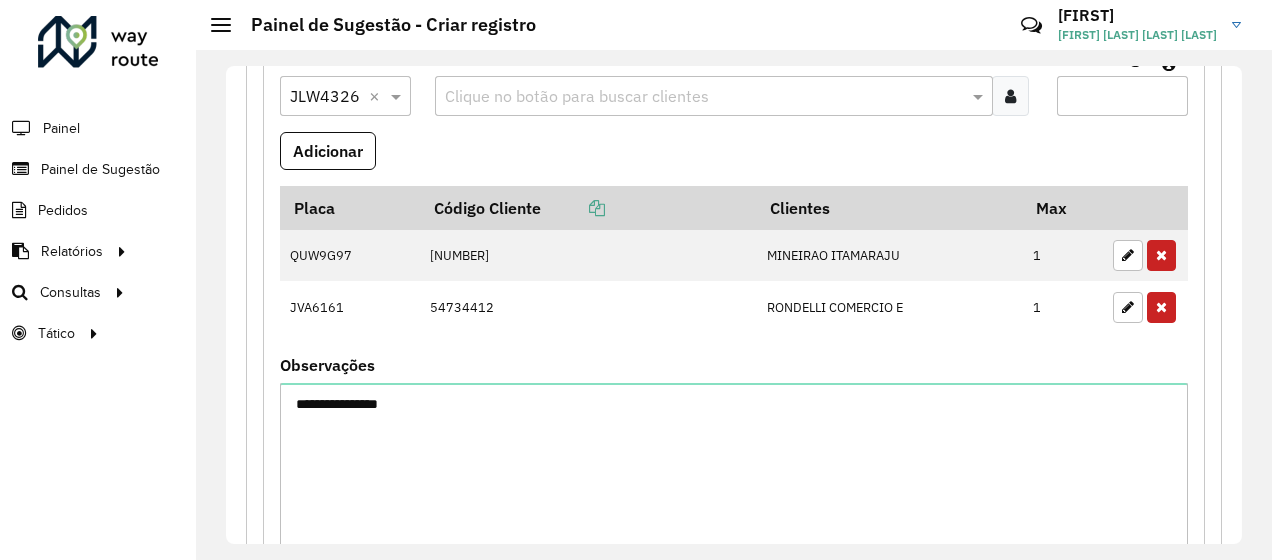 scroll, scrollTop: 600, scrollLeft: 0, axis: vertical 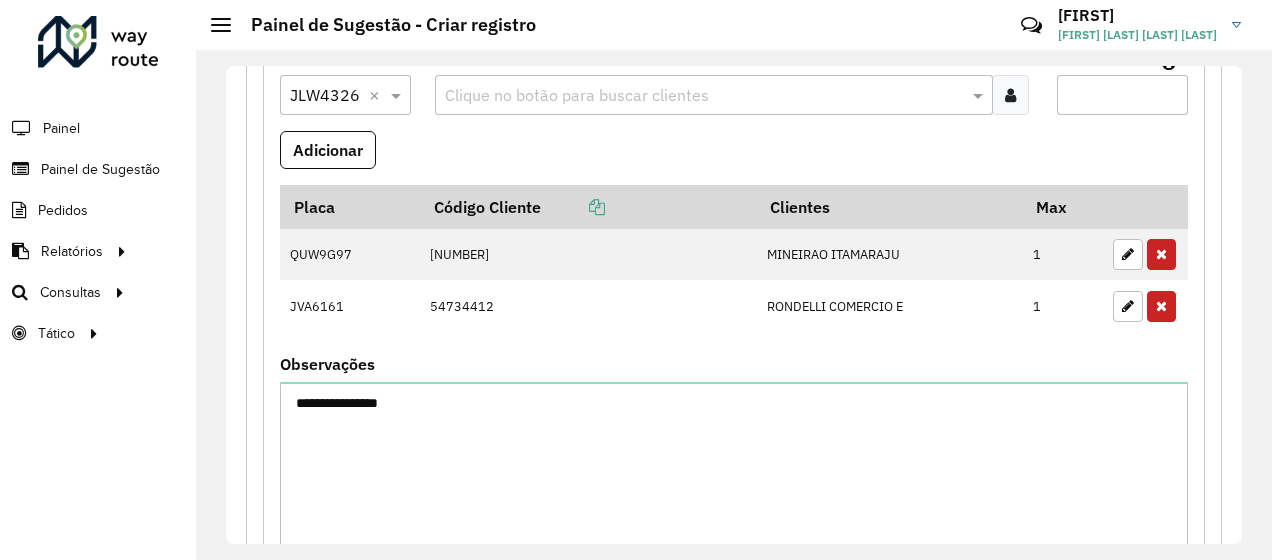 paste on "*****" 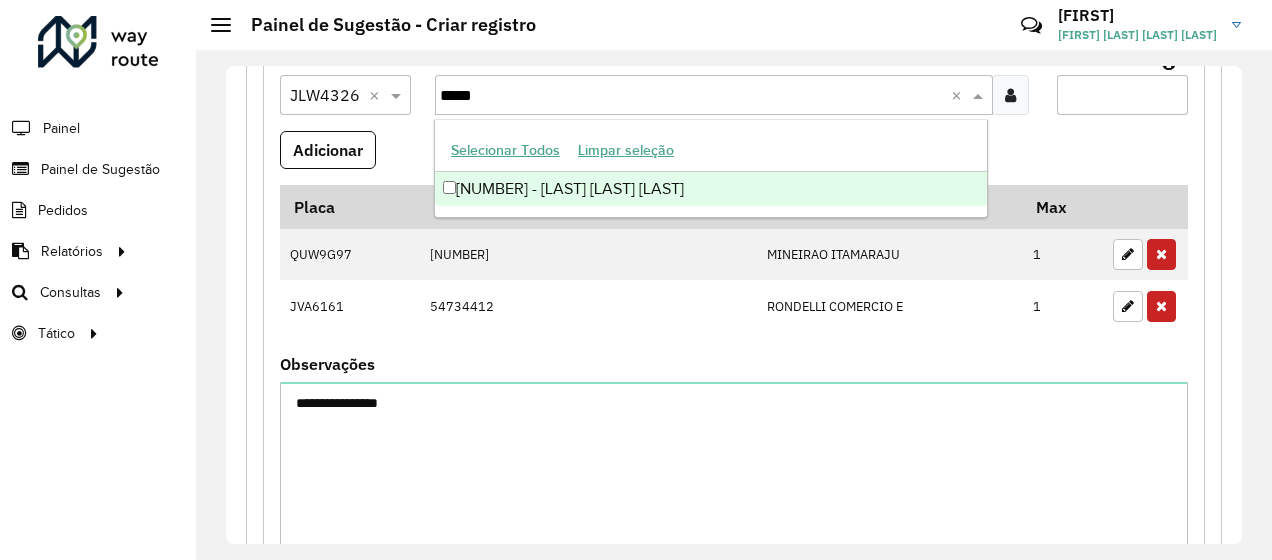 type on "*****" 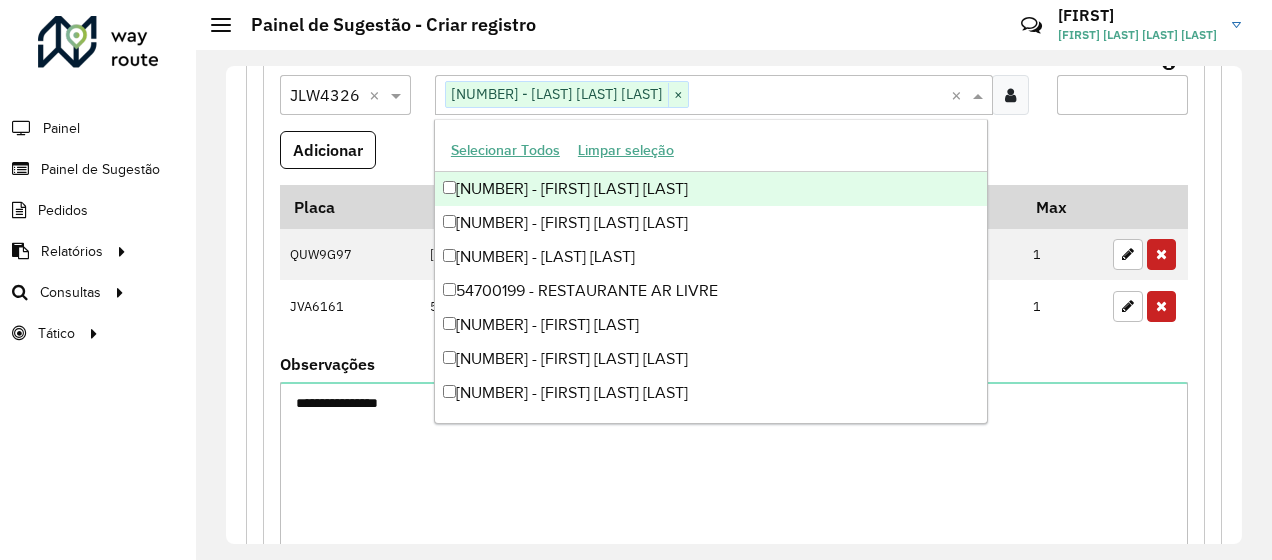 click on "Adicionar" at bounding box center [734, 158] 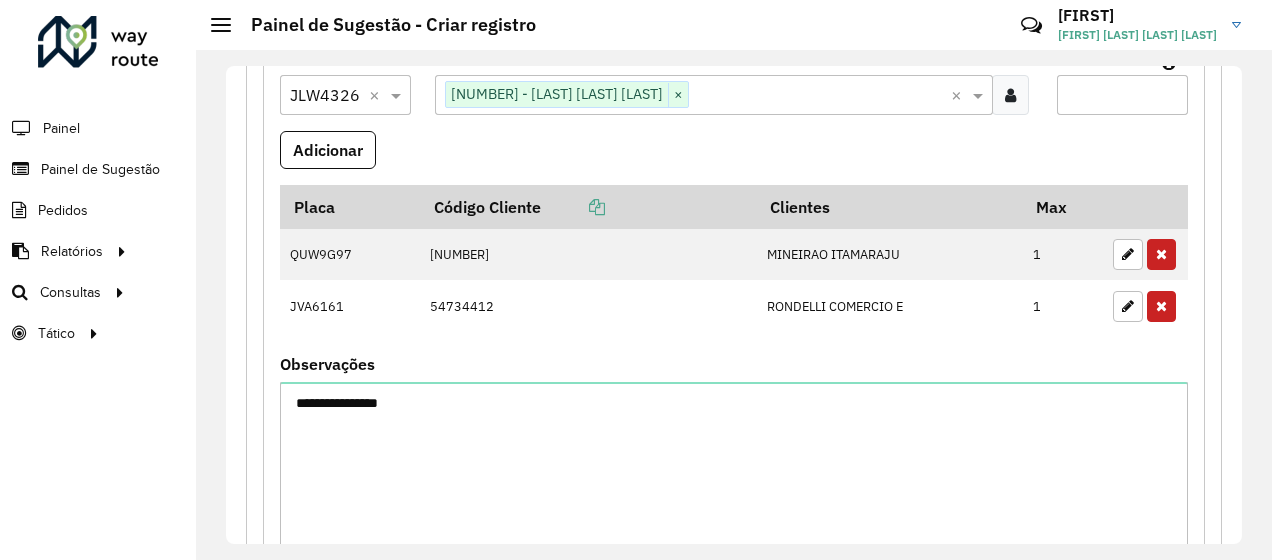 type on "*" 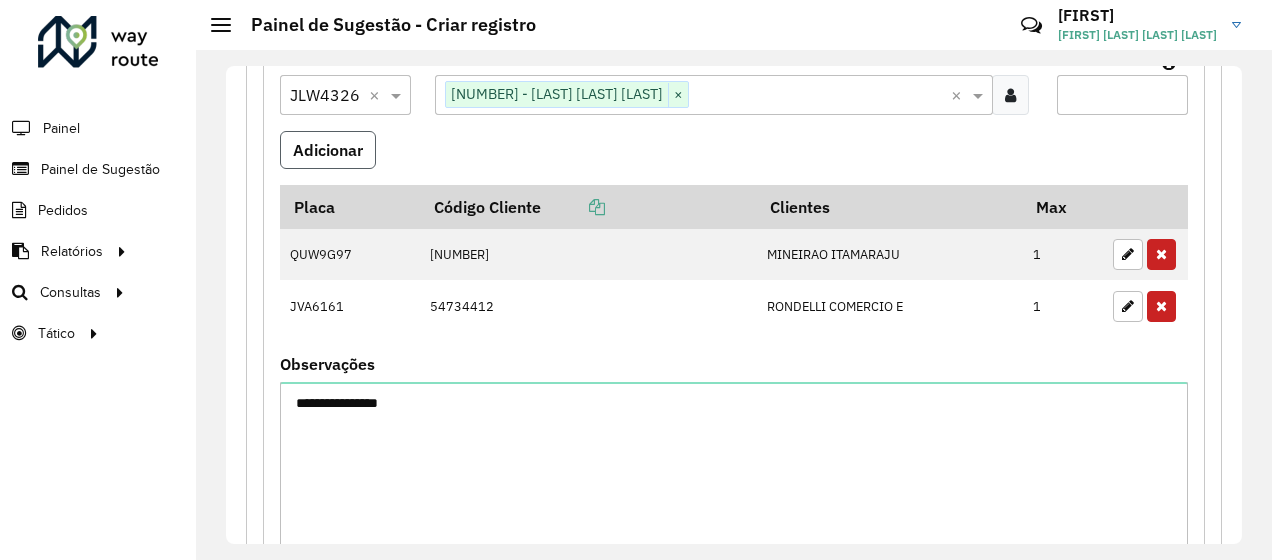 click on "Adicionar" at bounding box center [328, 150] 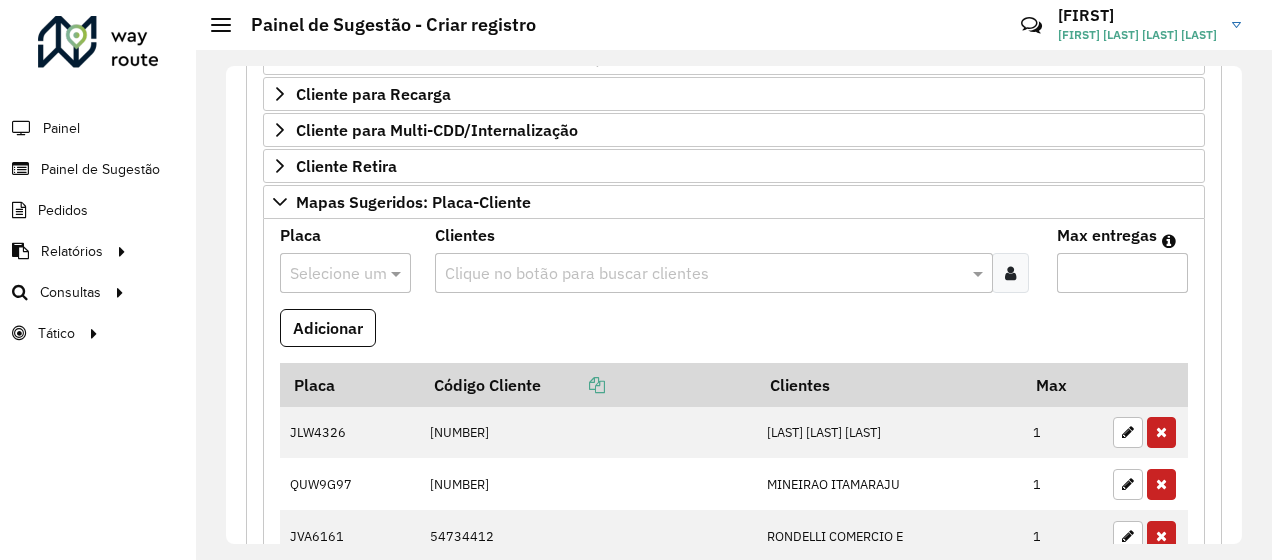 scroll, scrollTop: 400, scrollLeft: 0, axis: vertical 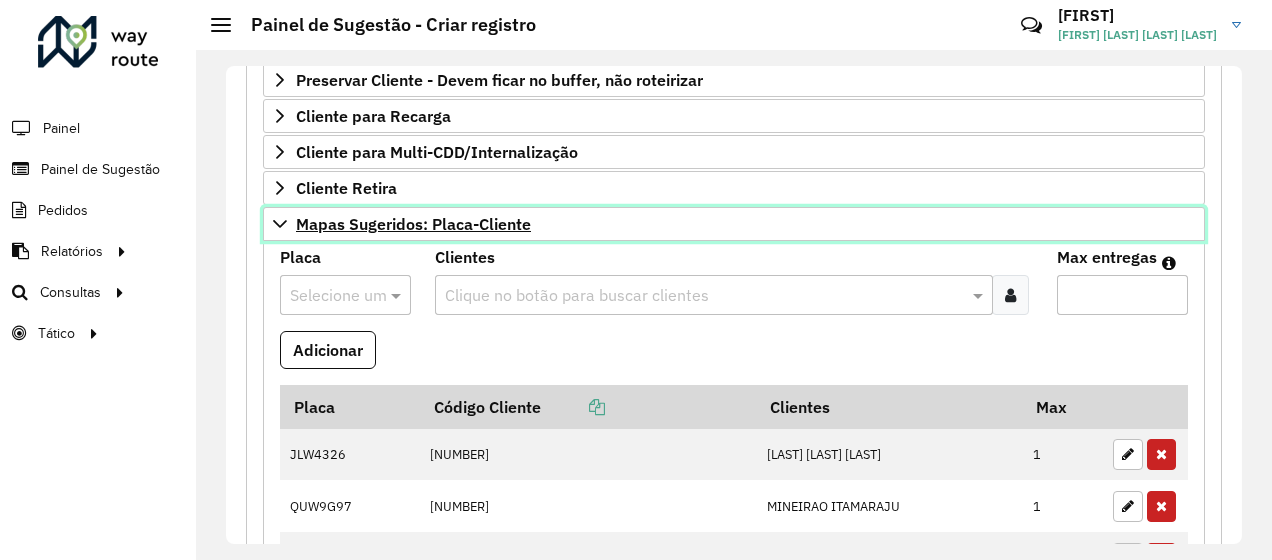 click on "Mapas Sugeridos: Placa-Cliente" at bounding box center (734, 224) 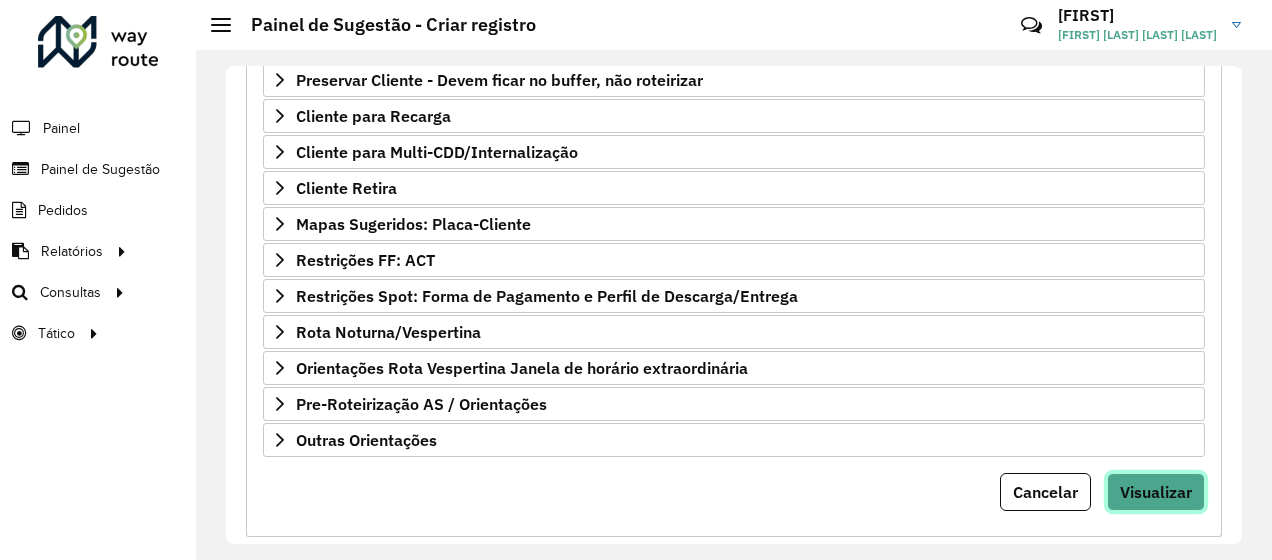 click on "Visualizar" at bounding box center (1156, 492) 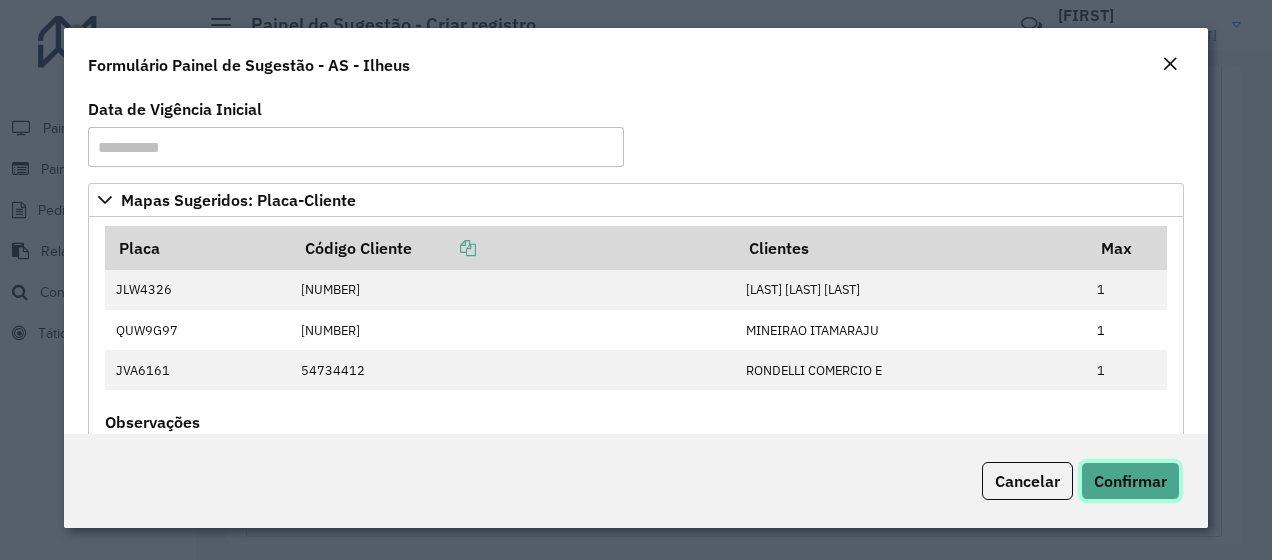 click on "Confirmar" 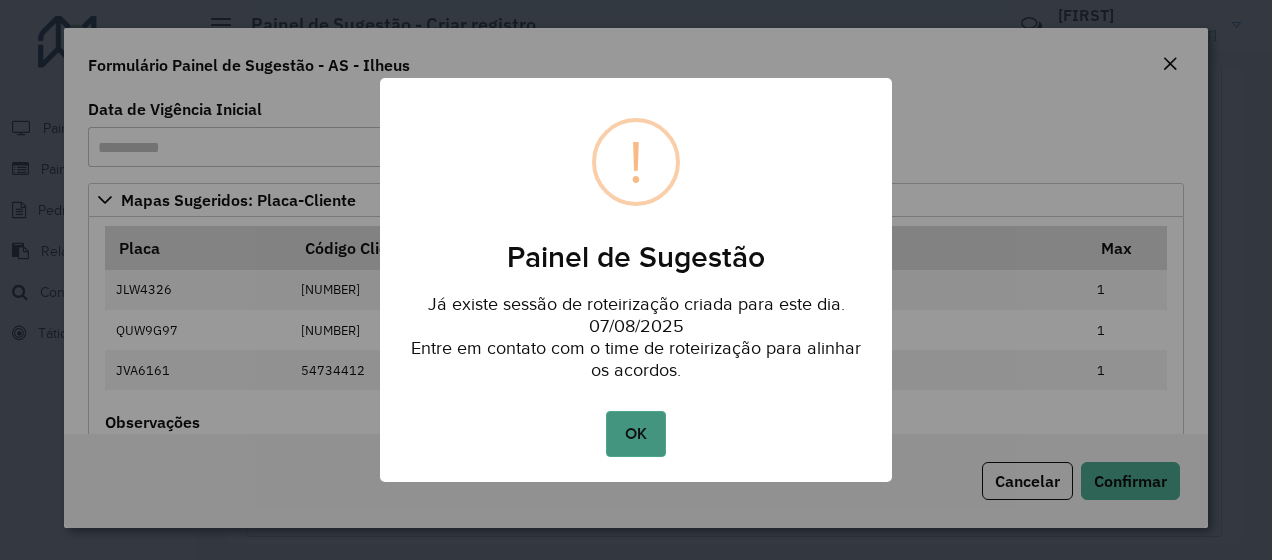 click on "OK" at bounding box center [635, 434] 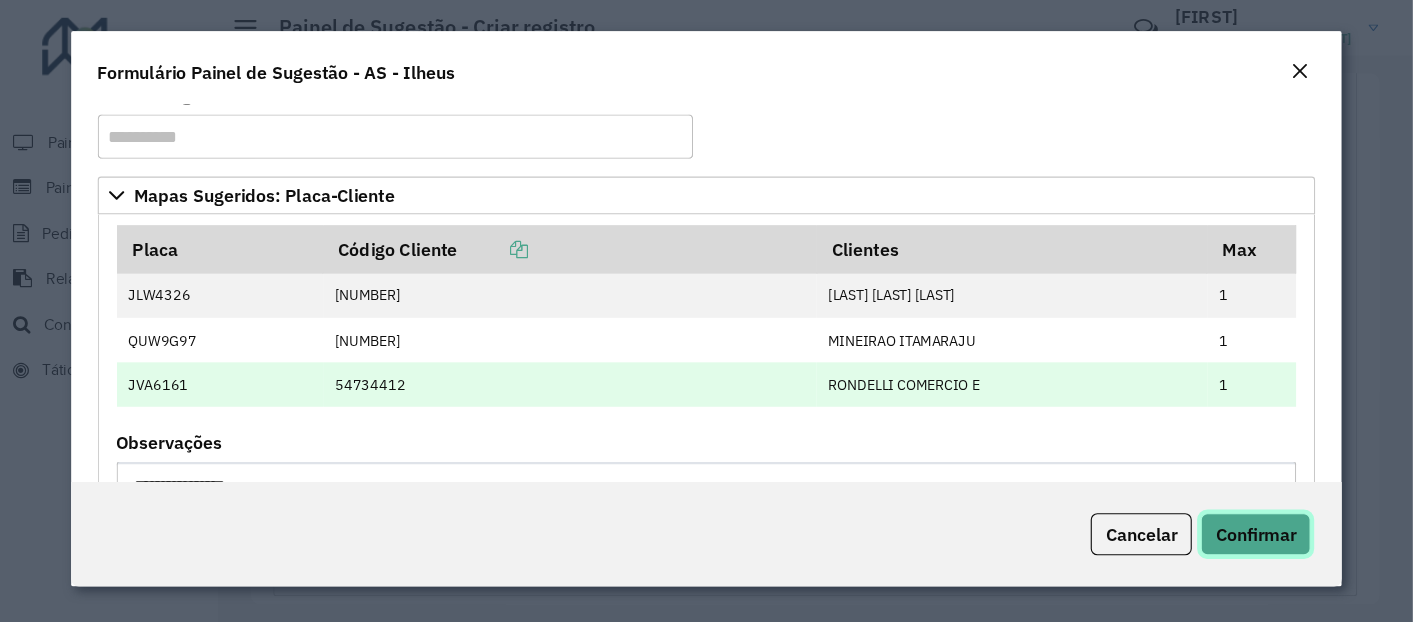 scroll, scrollTop: 124, scrollLeft: 0, axis: vertical 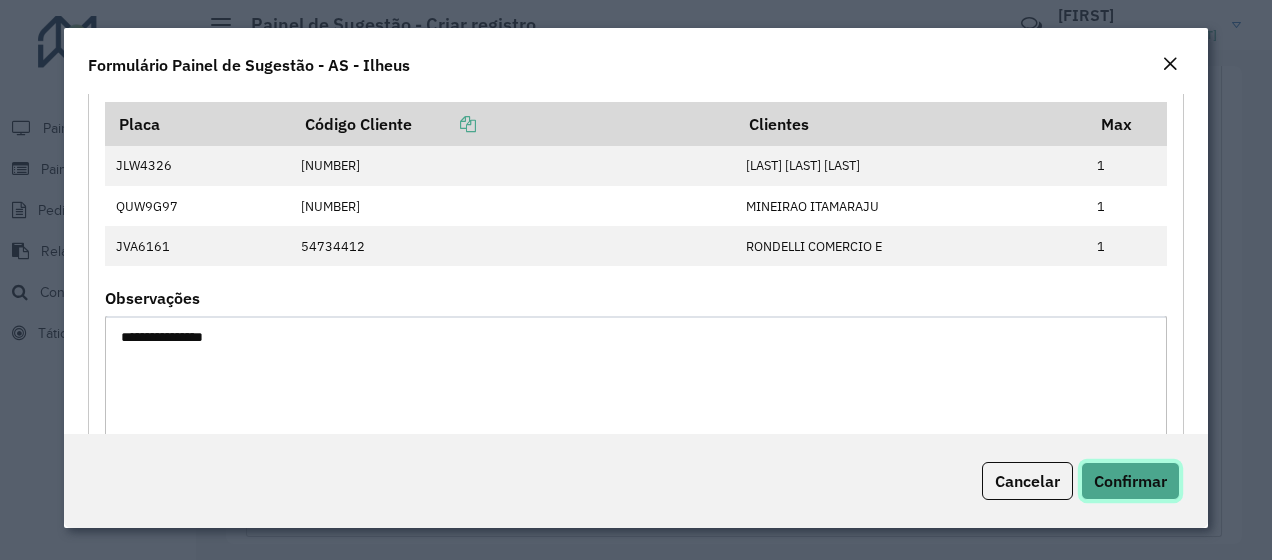 type 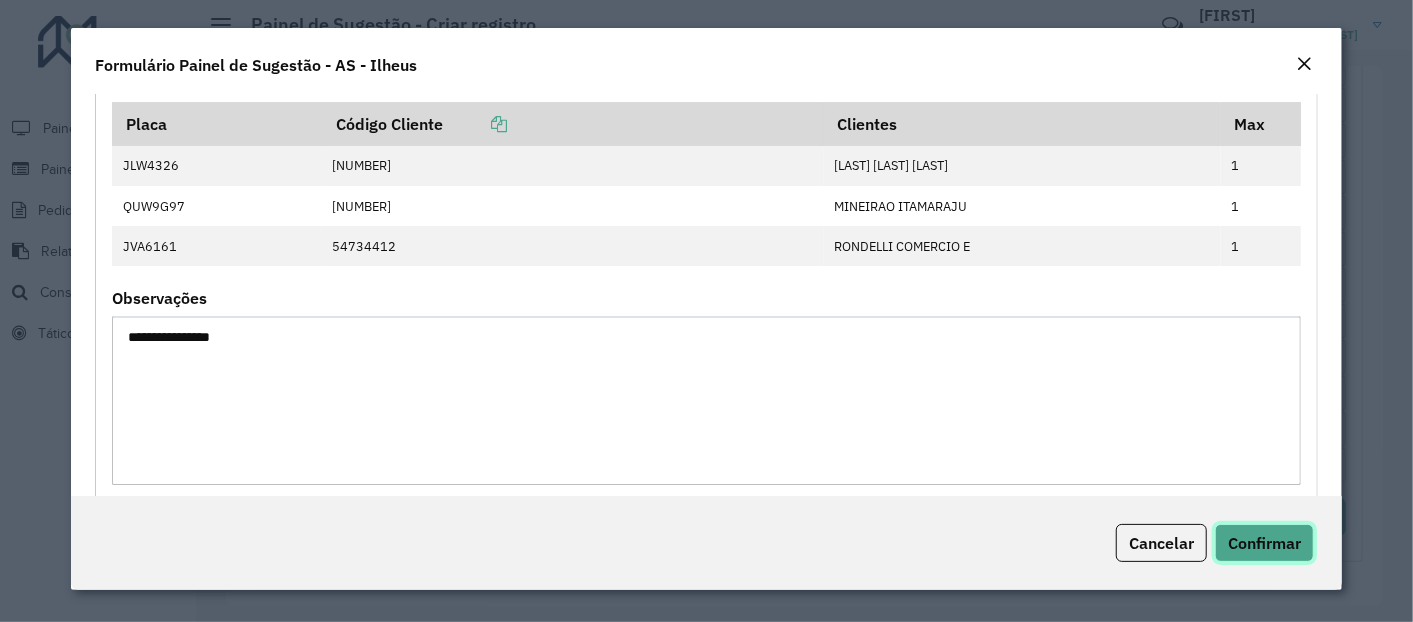 scroll, scrollTop: 365, scrollLeft: 0, axis: vertical 